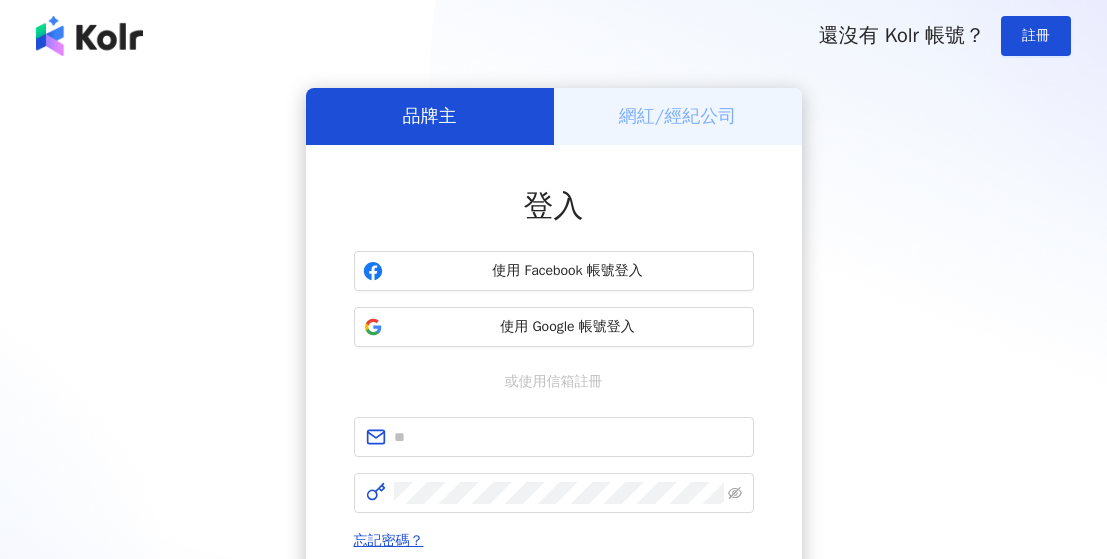 scroll, scrollTop: 0, scrollLeft: 0, axis: both 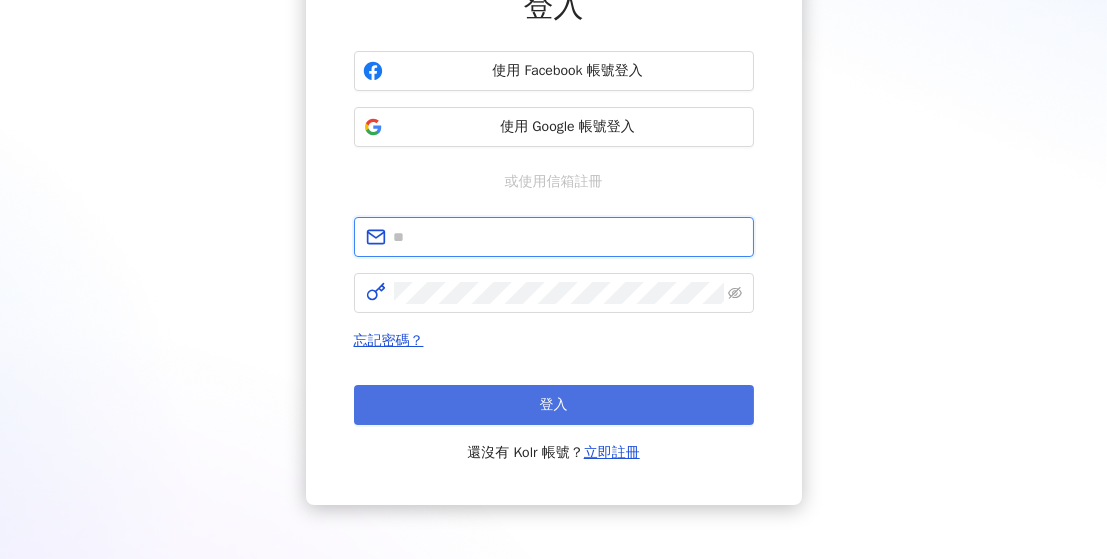 type on "**********" 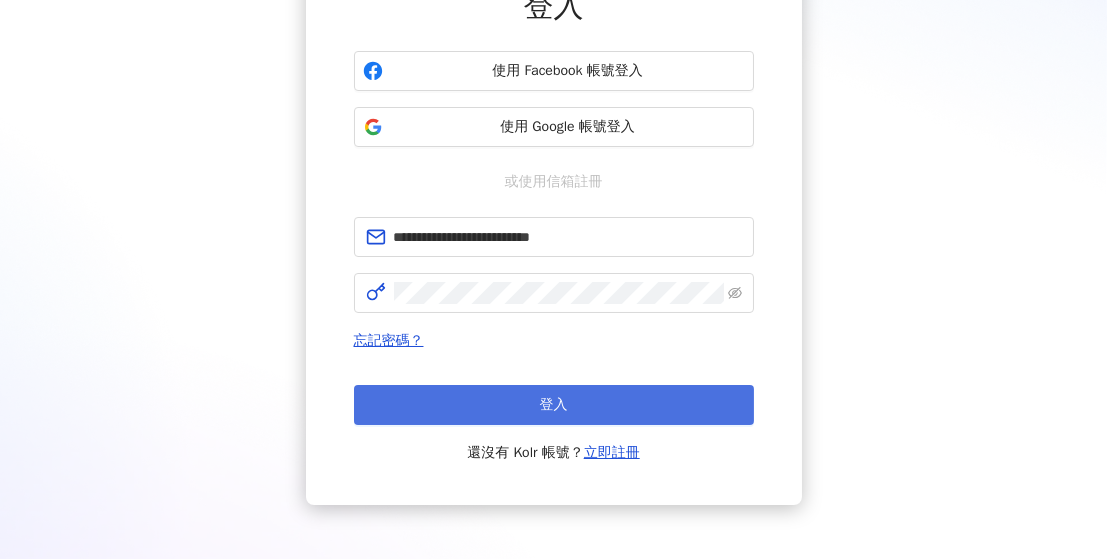 click on "登入" at bounding box center (554, 405) 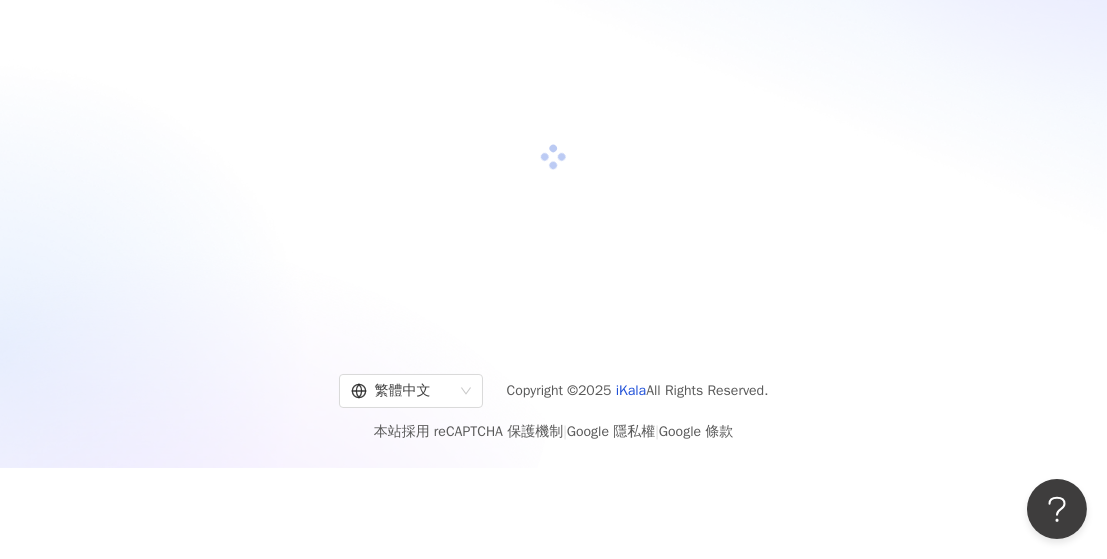 scroll, scrollTop: 0, scrollLeft: 0, axis: both 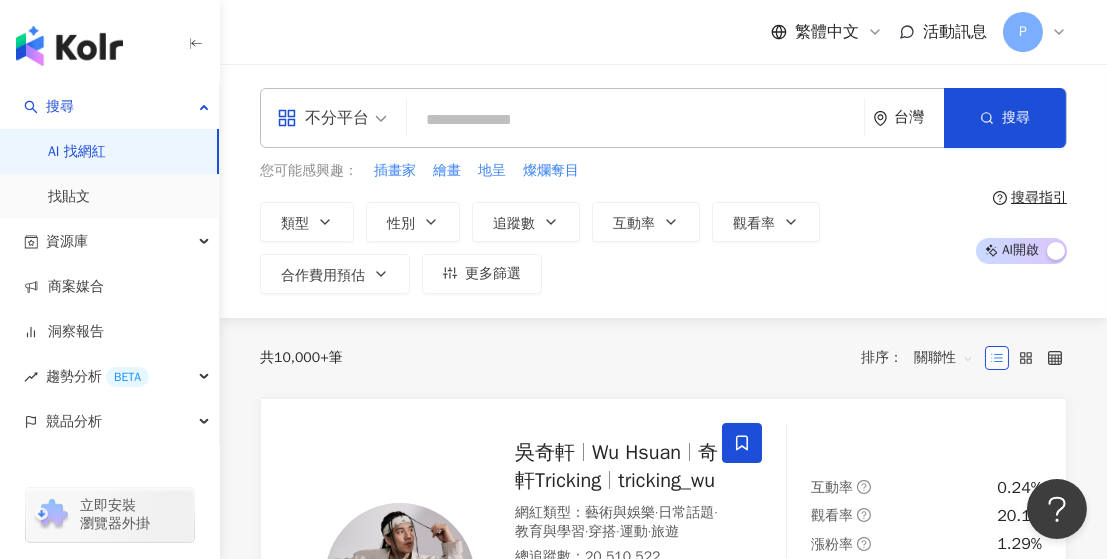 click at bounding box center (635, 120) 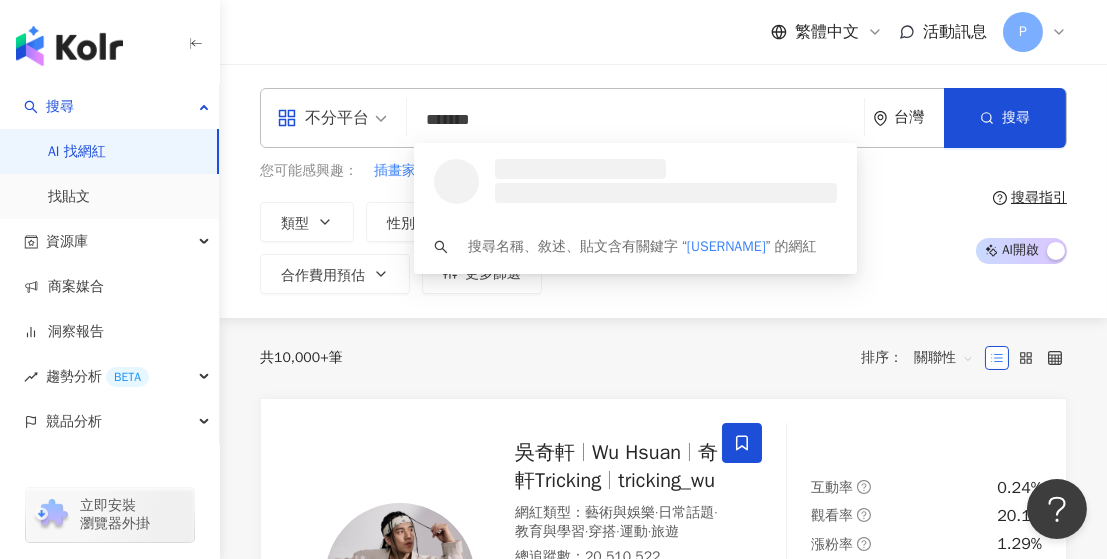 scroll, scrollTop: 0, scrollLeft: 0, axis: both 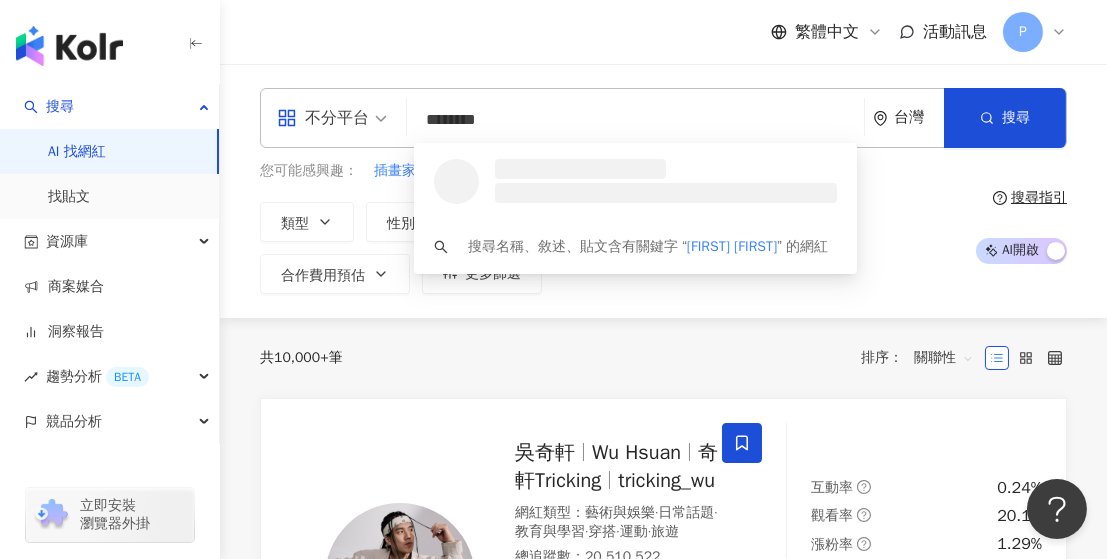 type on "*********" 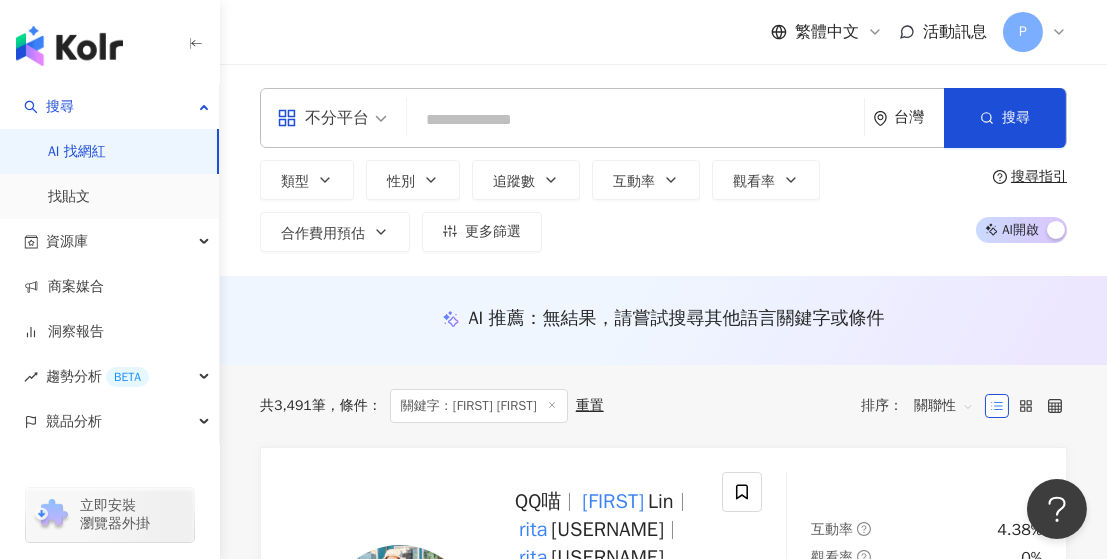 click at bounding box center (635, 120) 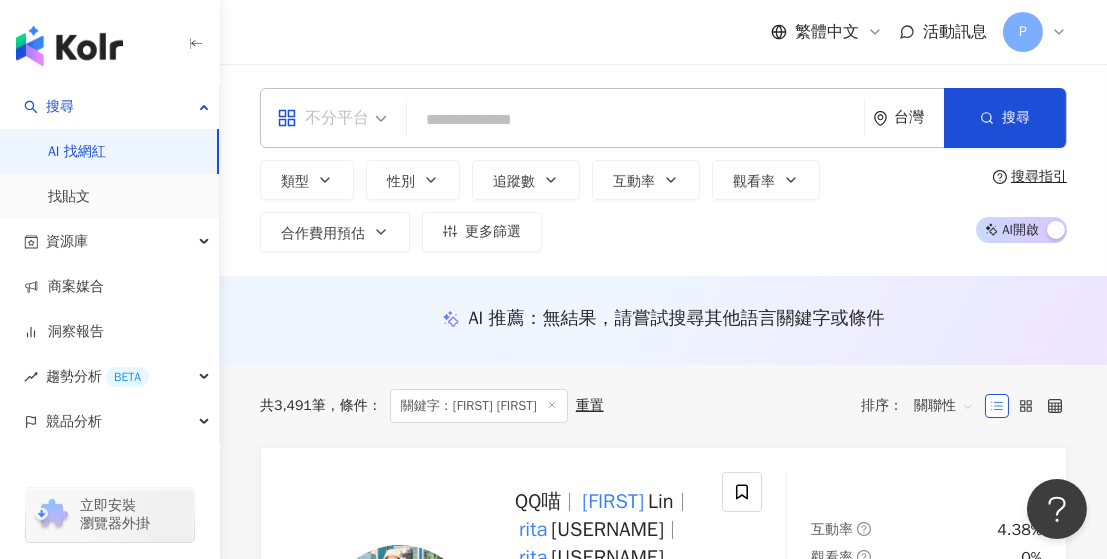 click on "不分平台" at bounding box center (323, 118) 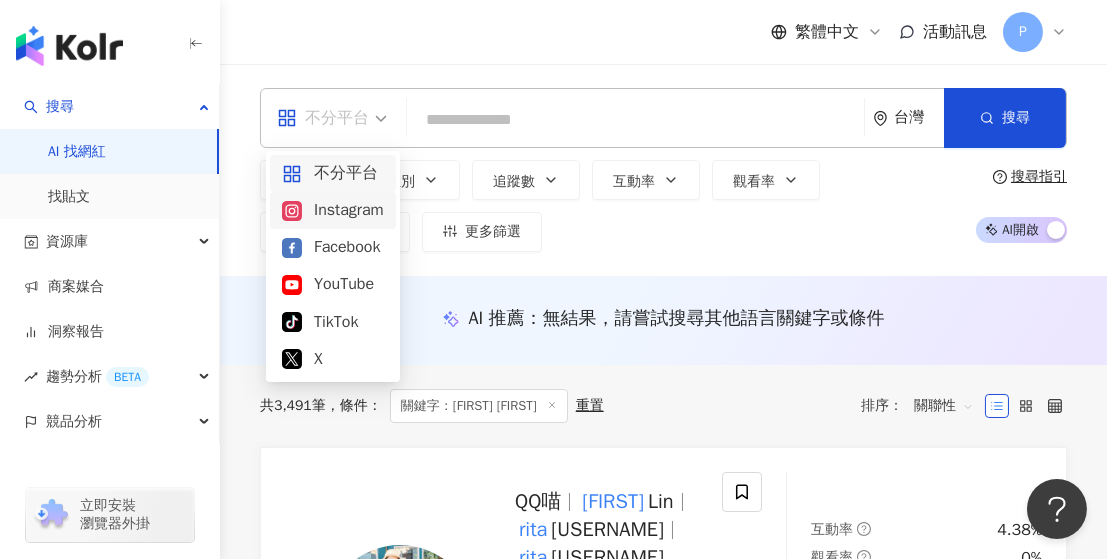 click on "Instagram" at bounding box center [333, 210] 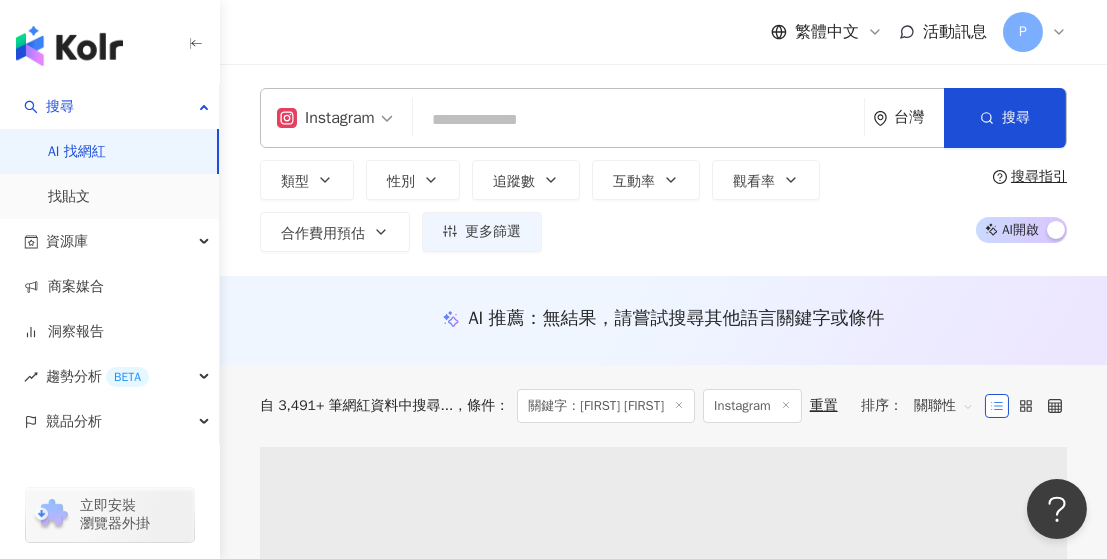 click at bounding box center [638, 120] 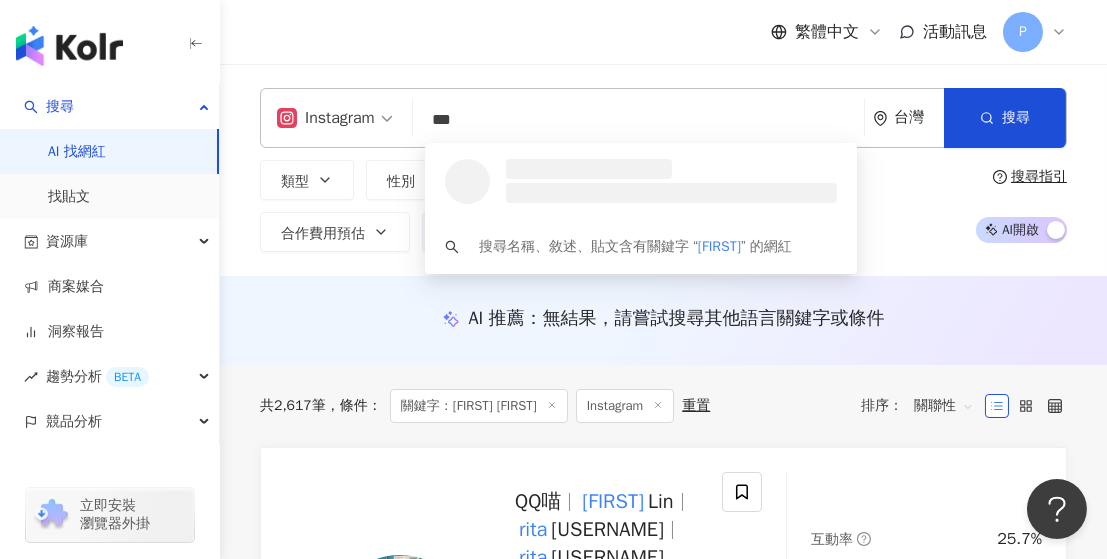 type on "****" 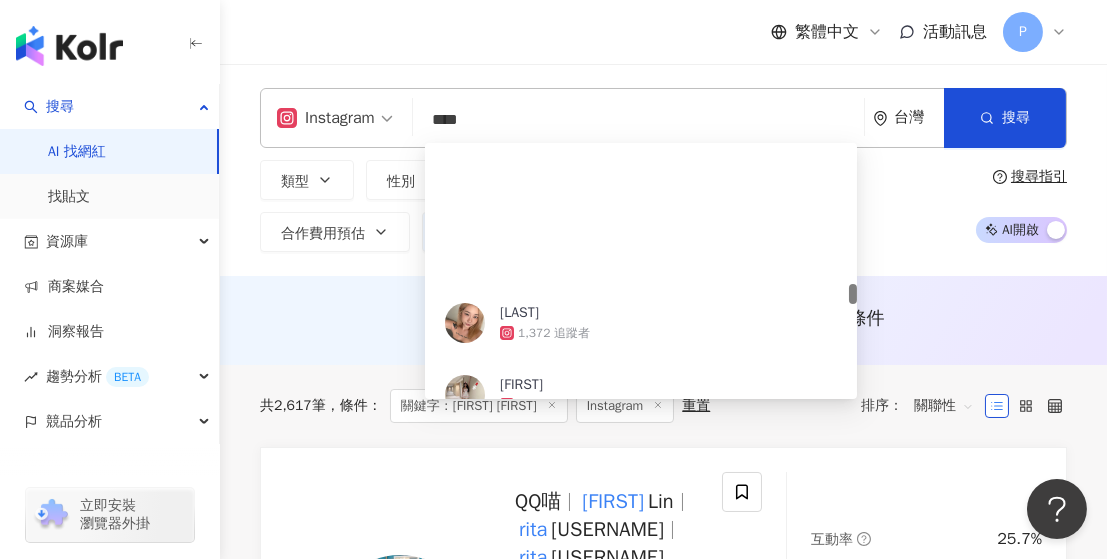 scroll, scrollTop: 2000, scrollLeft: 0, axis: vertical 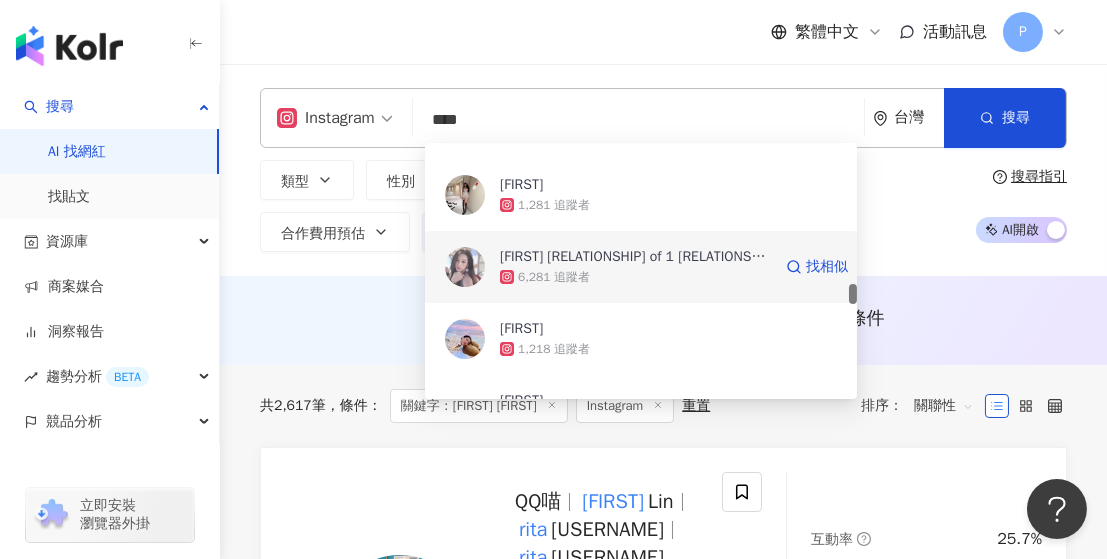 type 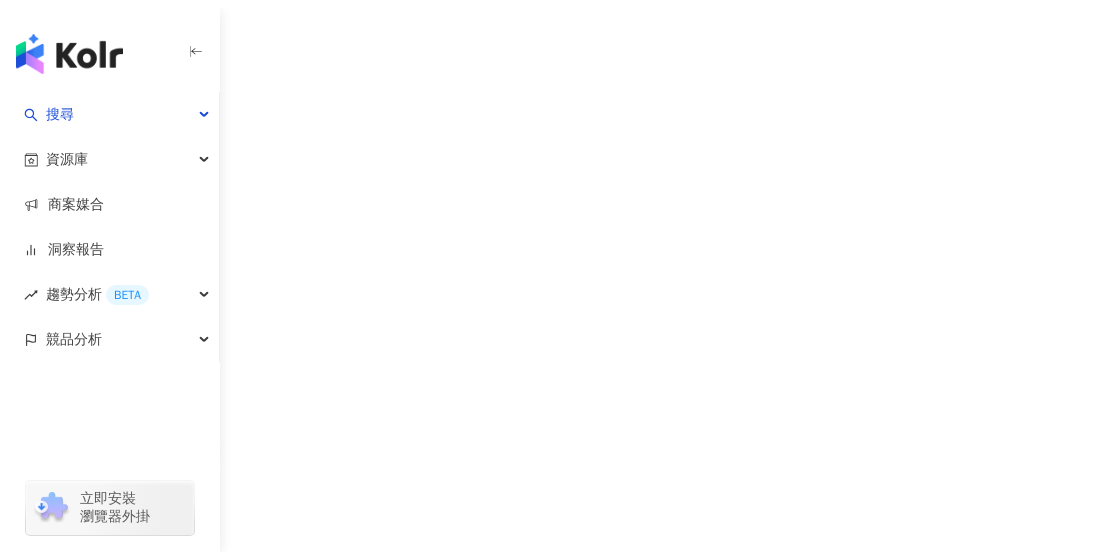 scroll, scrollTop: 0, scrollLeft: 0, axis: both 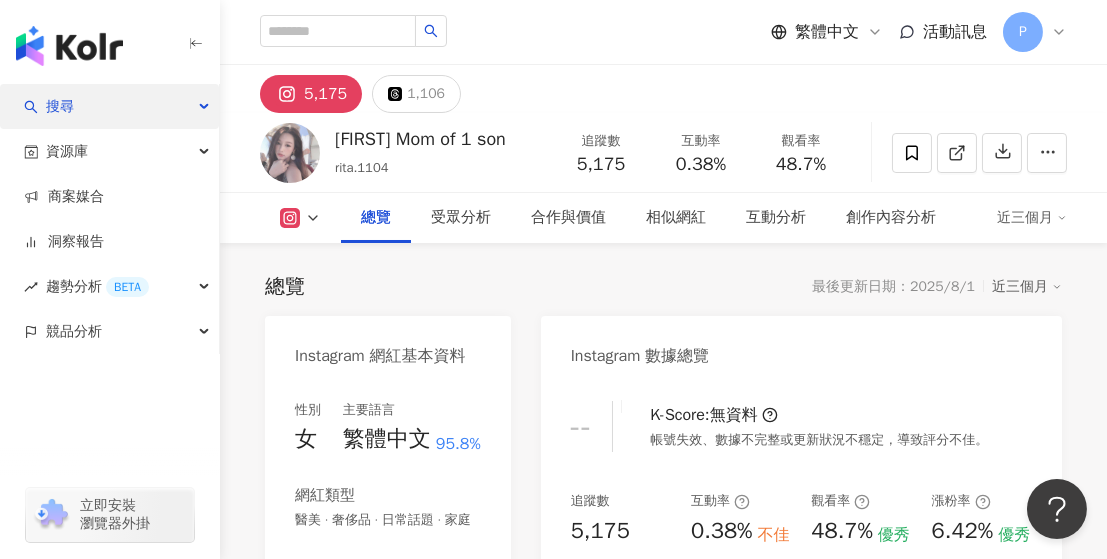 click on "搜尋" at bounding box center [109, 106] 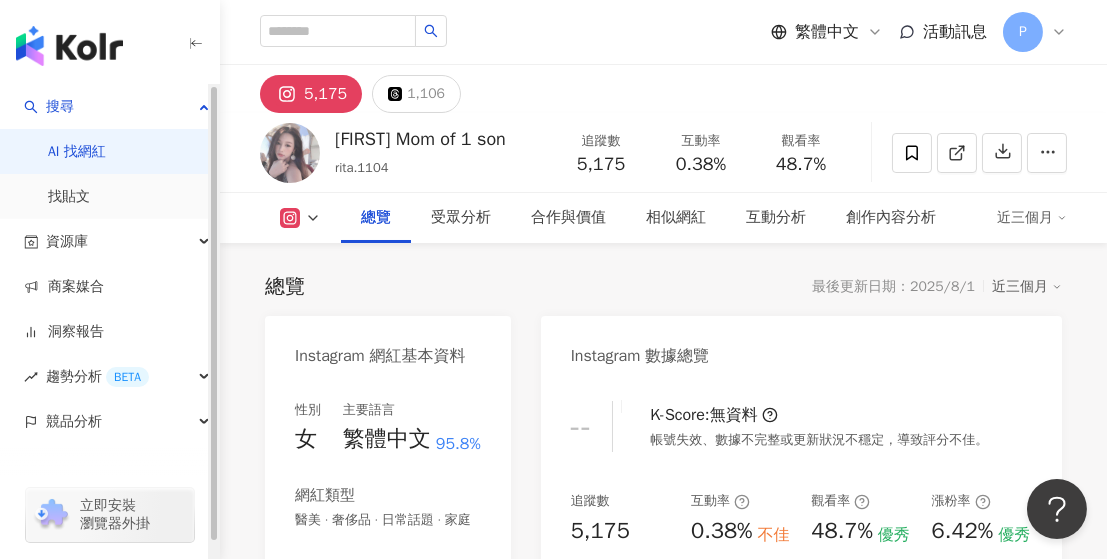 click on "AI 找網紅" at bounding box center [77, 152] 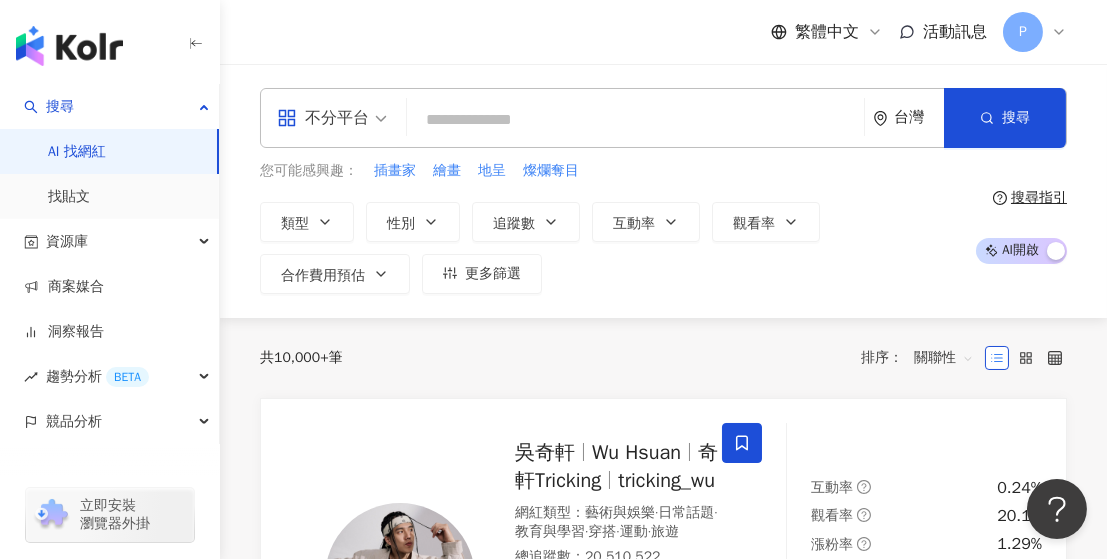 click at bounding box center [635, 120] 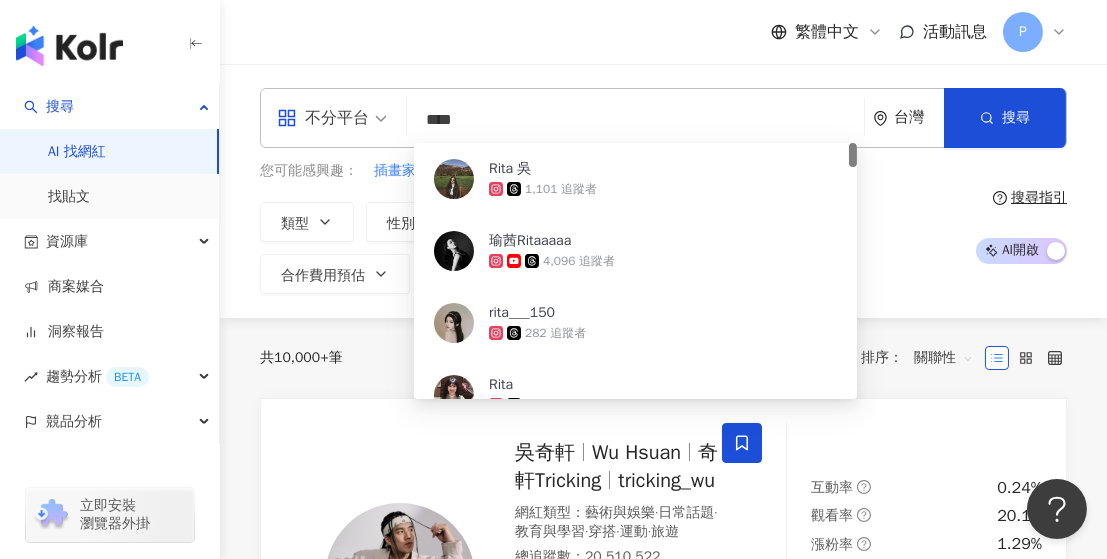 click on "不分平台" at bounding box center (323, 118) 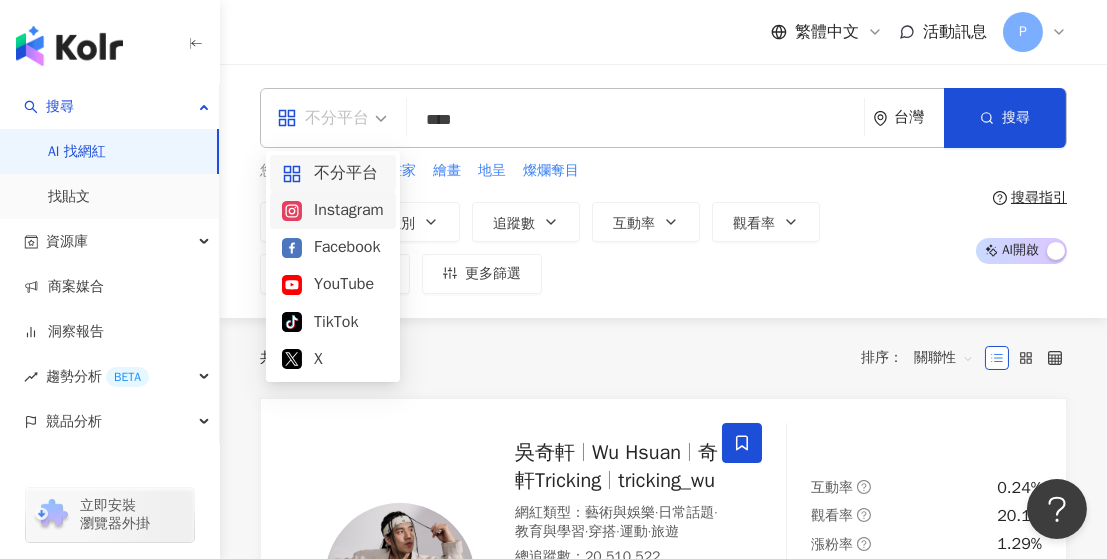 click on "Instagram" at bounding box center [333, 210] 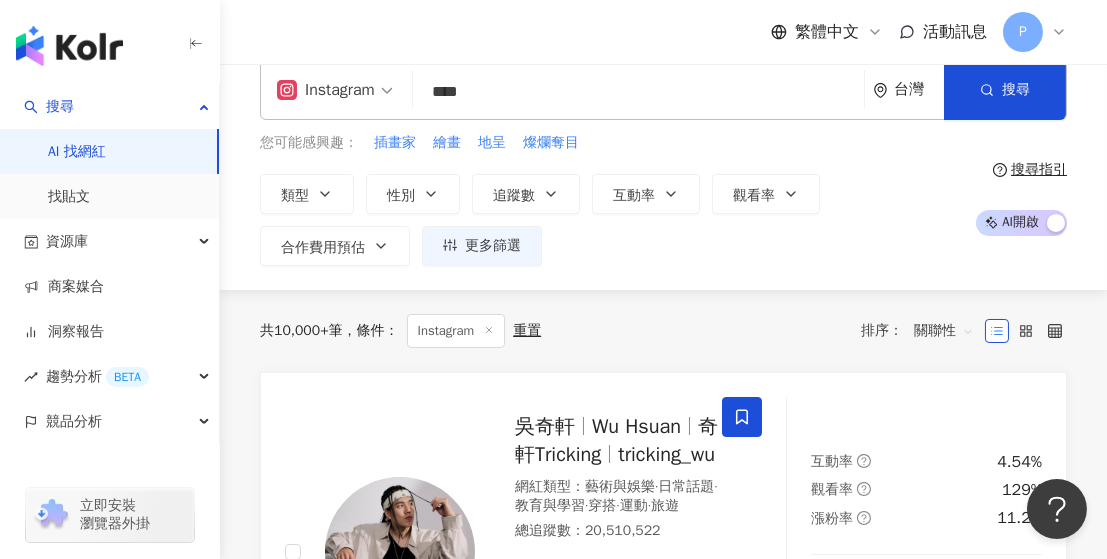 scroll, scrollTop: 0, scrollLeft: 0, axis: both 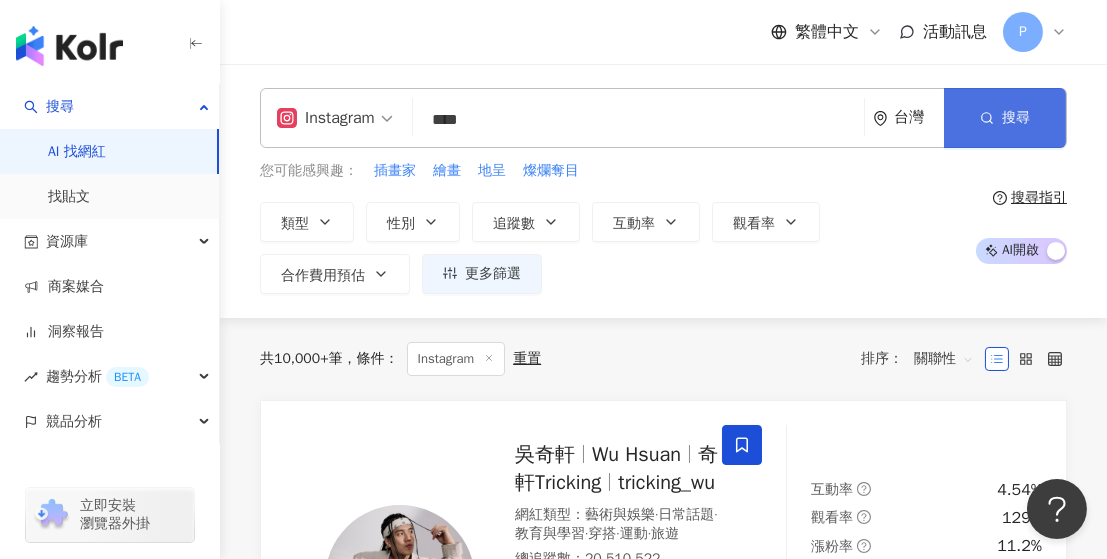 click on "搜尋" at bounding box center [1016, 118] 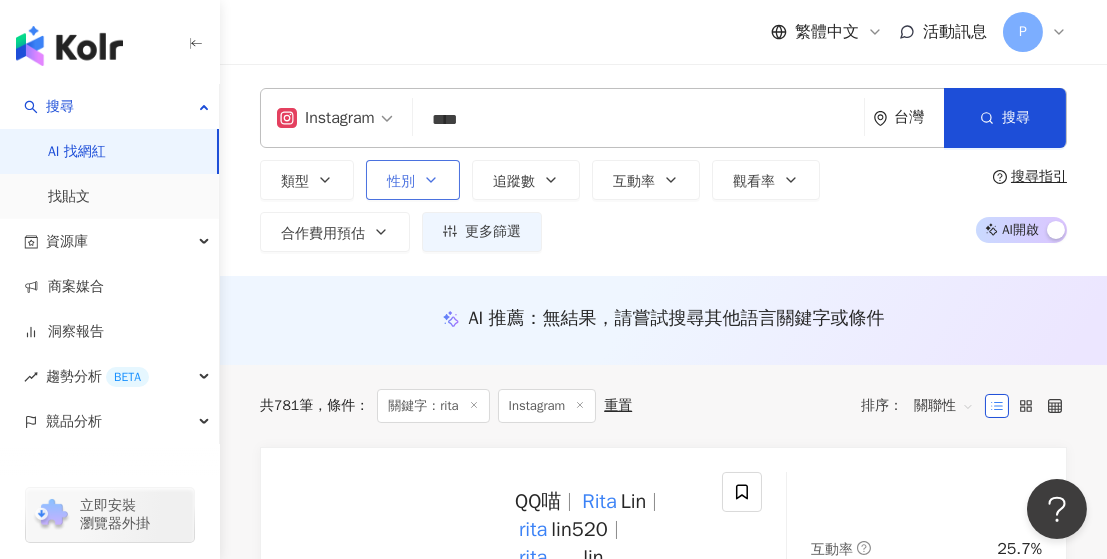 click on "性別" at bounding box center [413, 180] 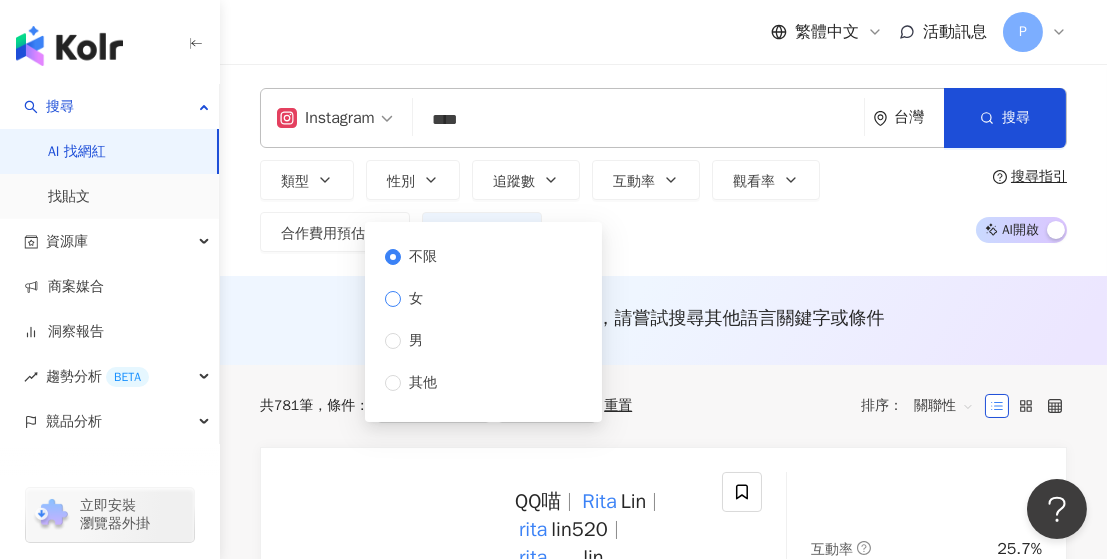 click on "女" at bounding box center (416, 299) 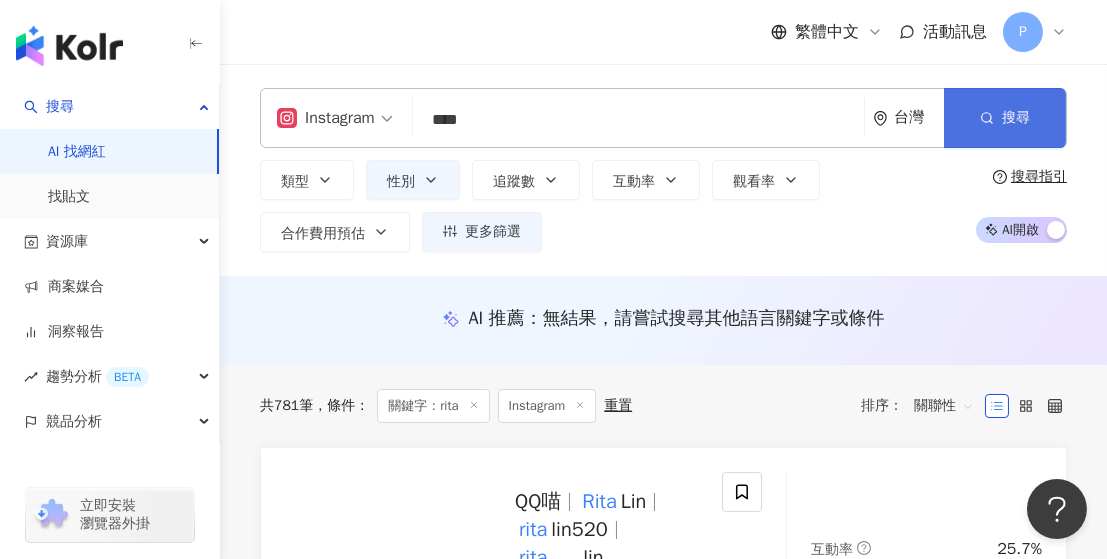 click on "搜尋" at bounding box center (1016, 118) 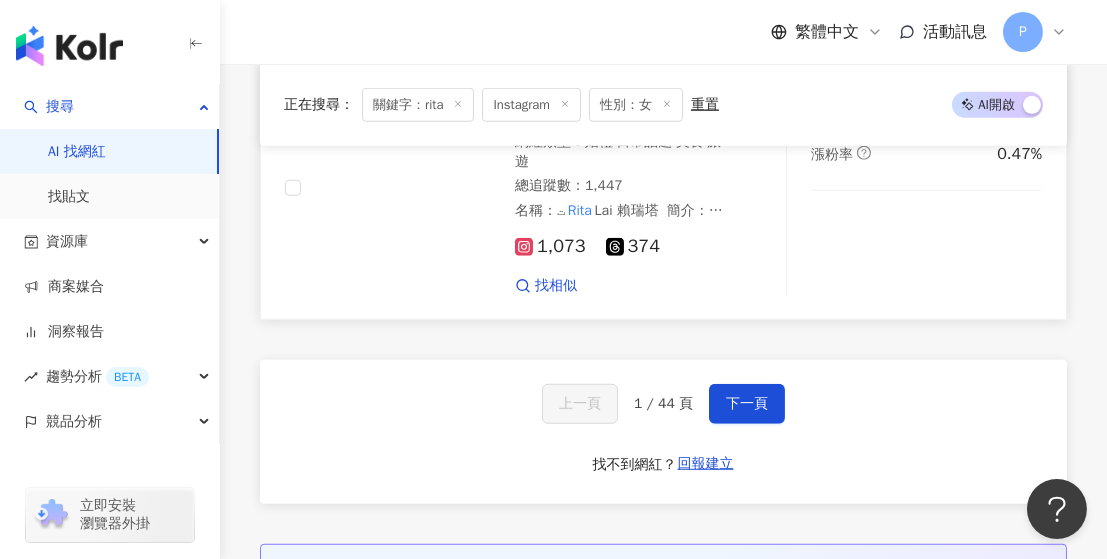 scroll, scrollTop: 4000, scrollLeft: 0, axis: vertical 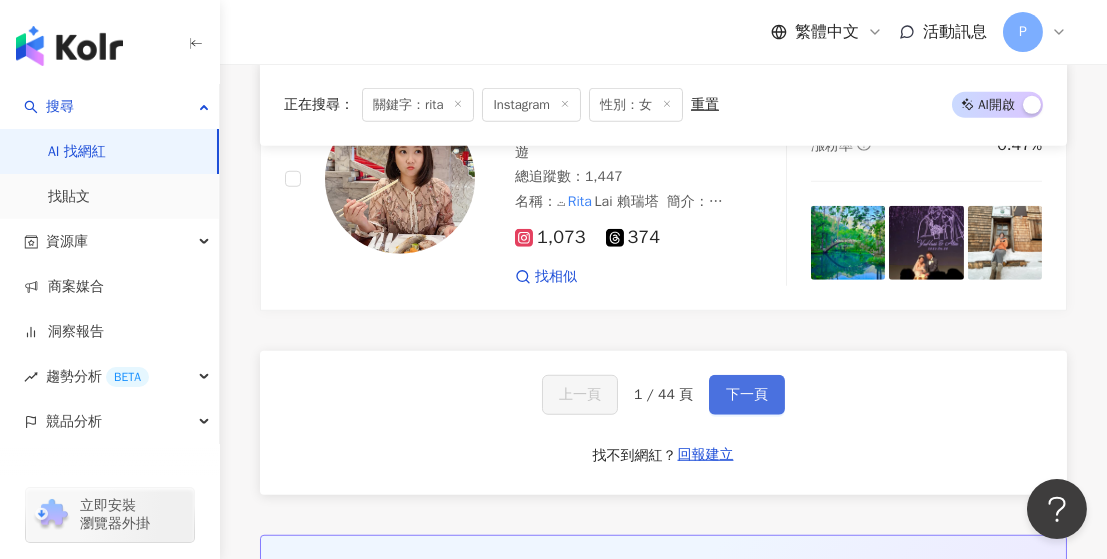 click on "下一頁" at bounding box center [747, 395] 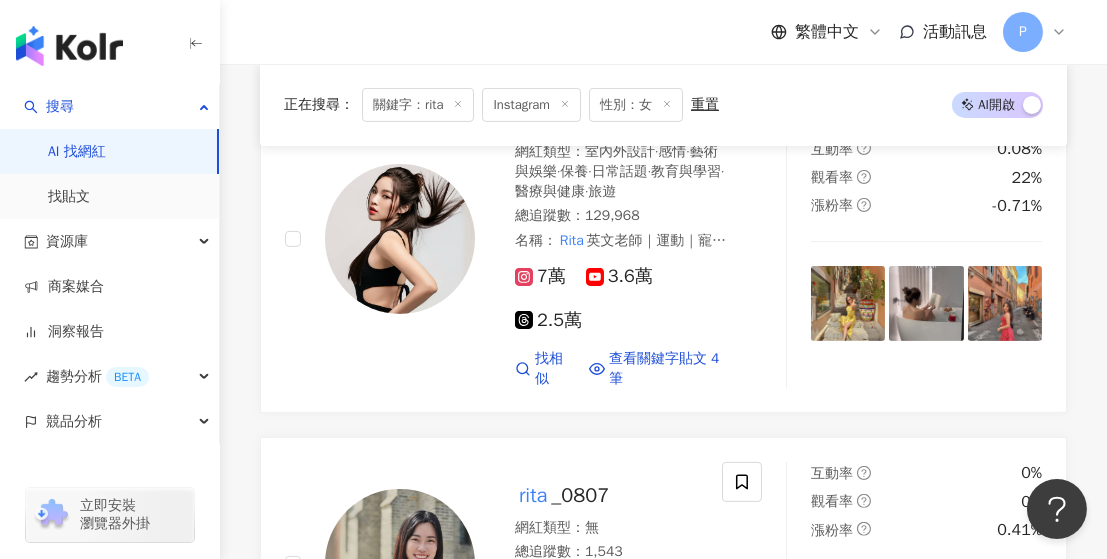 scroll, scrollTop: 1799, scrollLeft: 0, axis: vertical 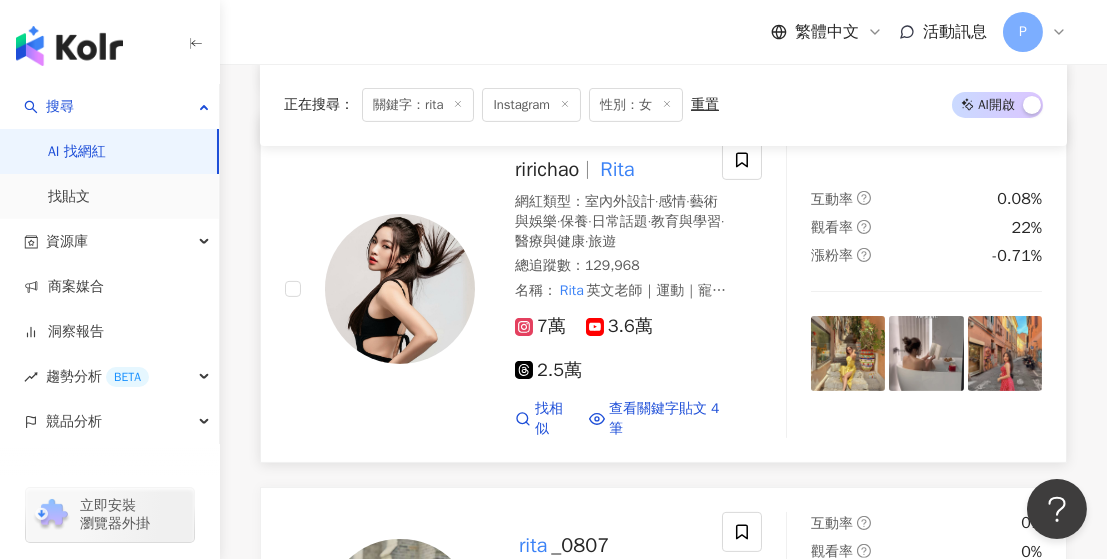 click on "ririchao" at bounding box center [547, 169] 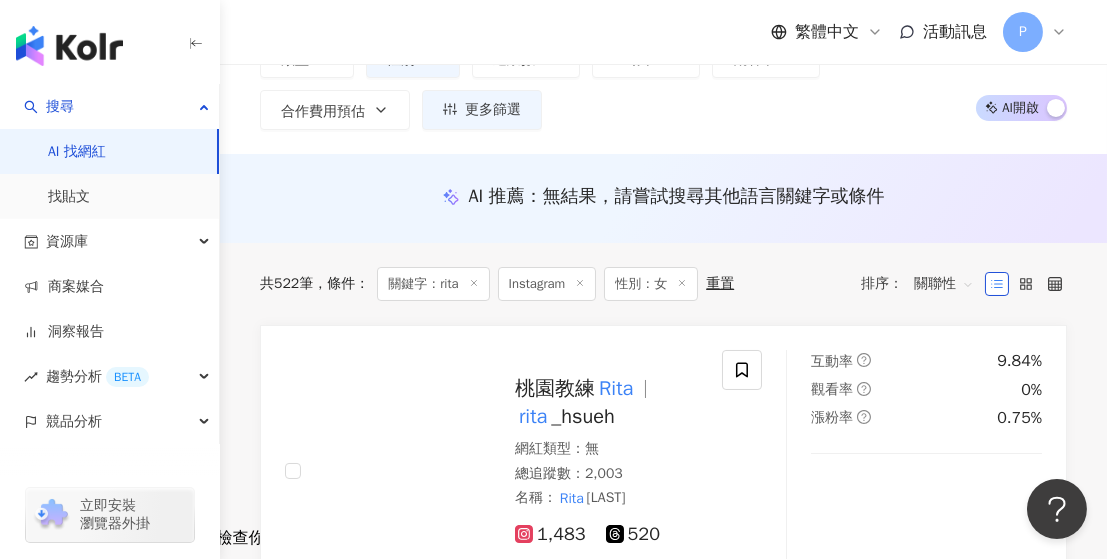 scroll, scrollTop: 0, scrollLeft: 0, axis: both 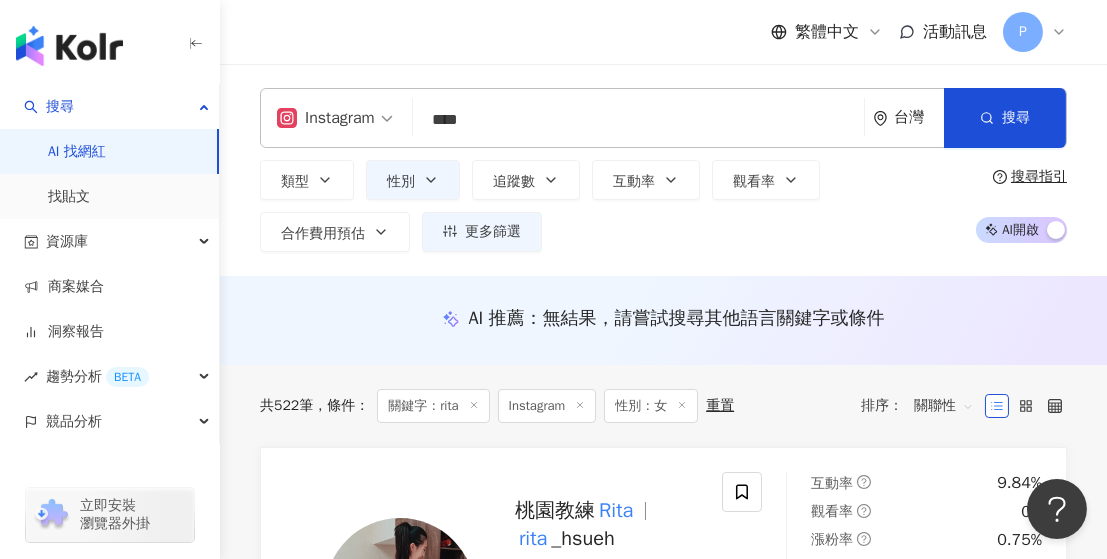 drag, startPoint x: 501, startPoint y: 119, endPoint x: 415, endPoint y: 126, distance: 86.28442 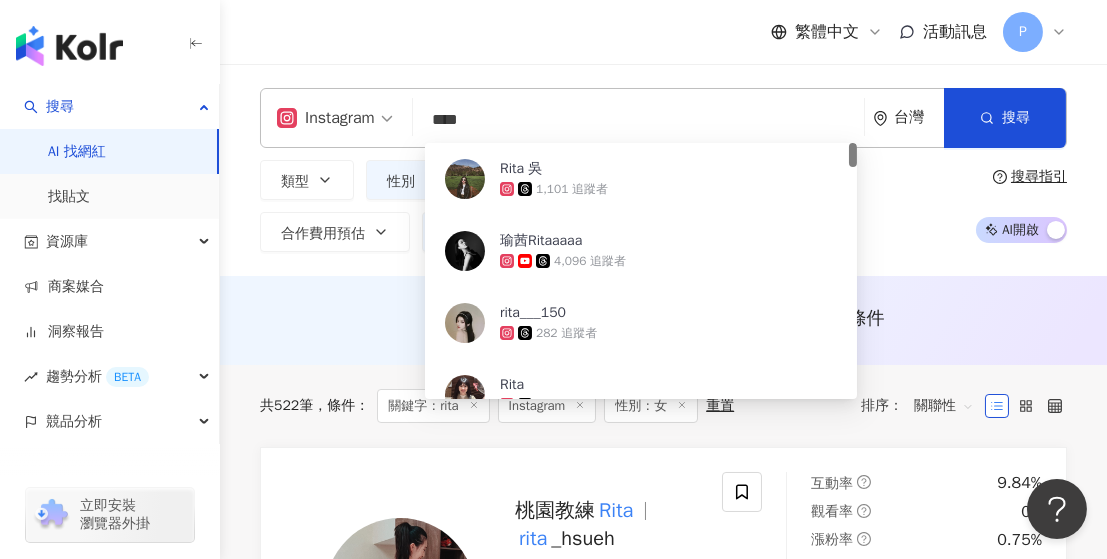 scroll, scrollTop: 0, scrollLeft: 0, axis: both 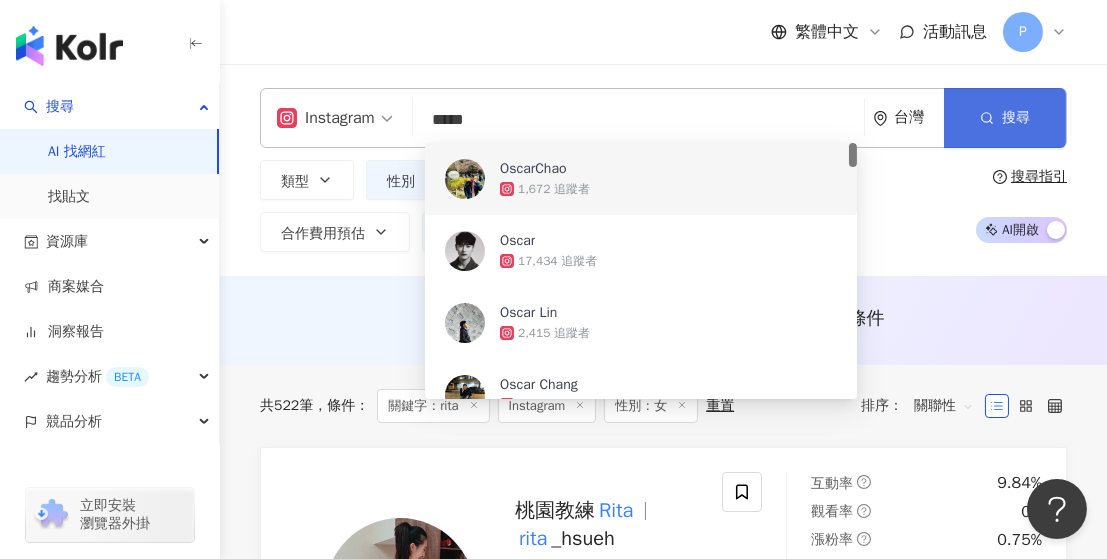 click on "搜尋" at bounding box center (1005, 118) 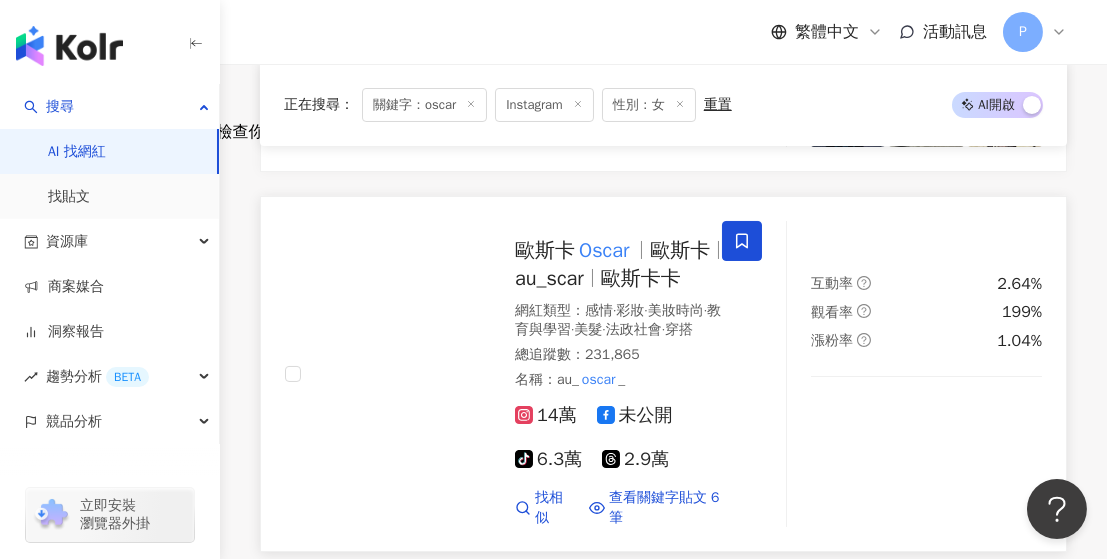 scroll, scrollTop: 500, scrollLeft: 0, axis: vertical 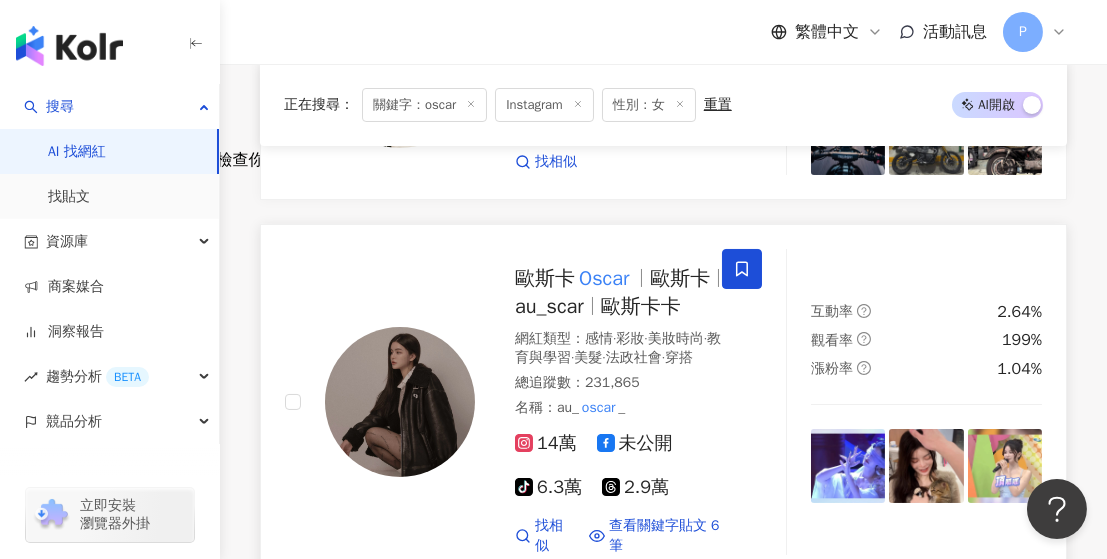 click on "歐斯卡 Oscar" at bounding box center [582, 278] 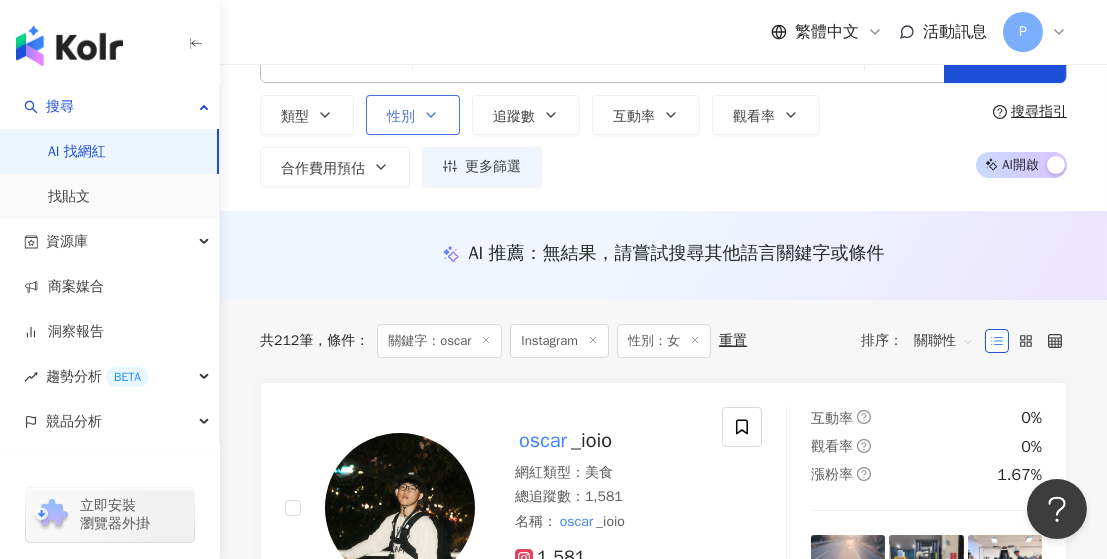 scroll, scrollTop: 0, scrollLeft: 0, axis: both 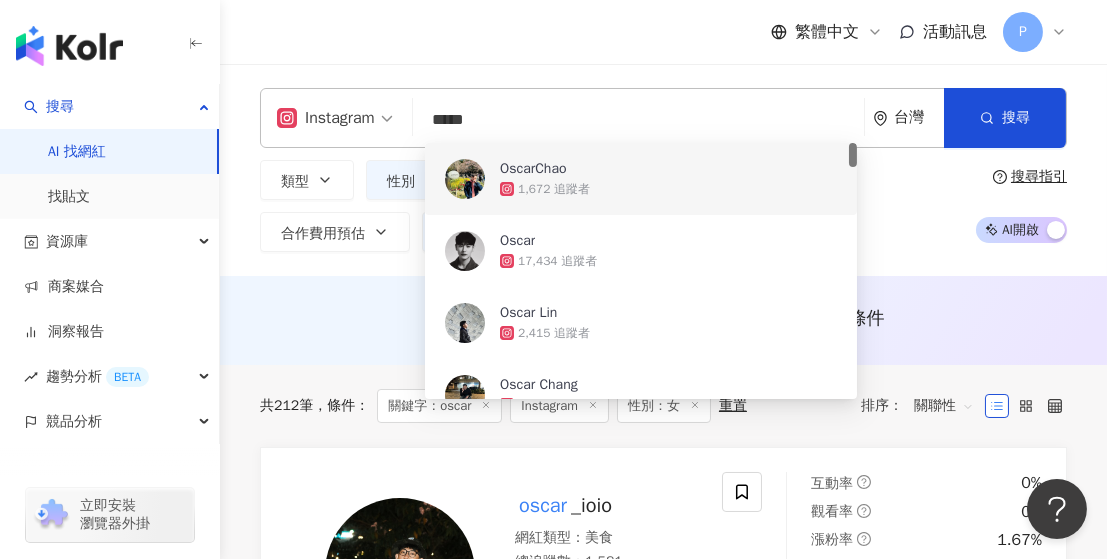 drag, startPoint x: 484, startPoint y: 128, endPoint x: 422, endPoint y: 131, distance: 62.072536 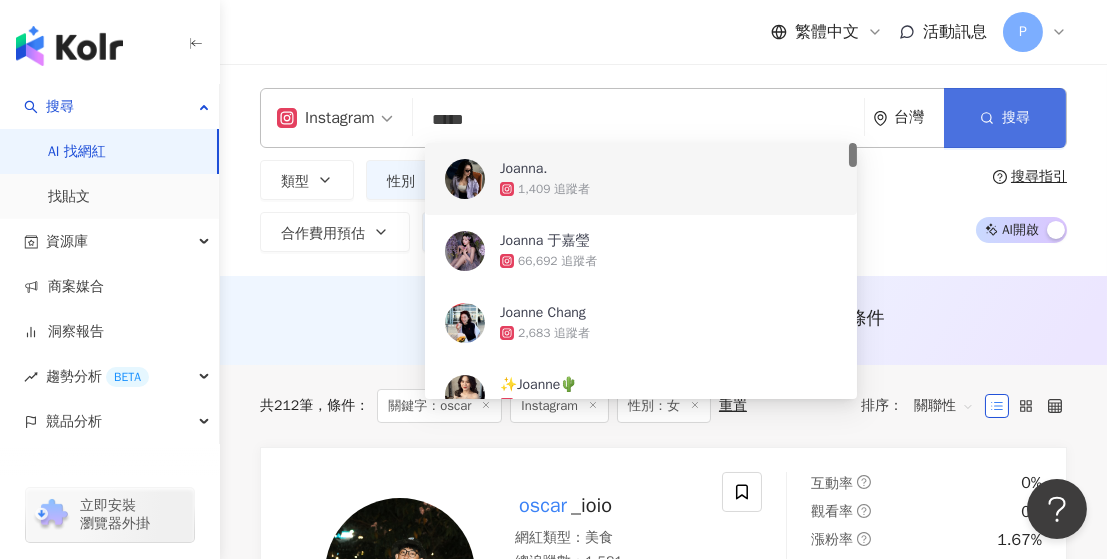 click 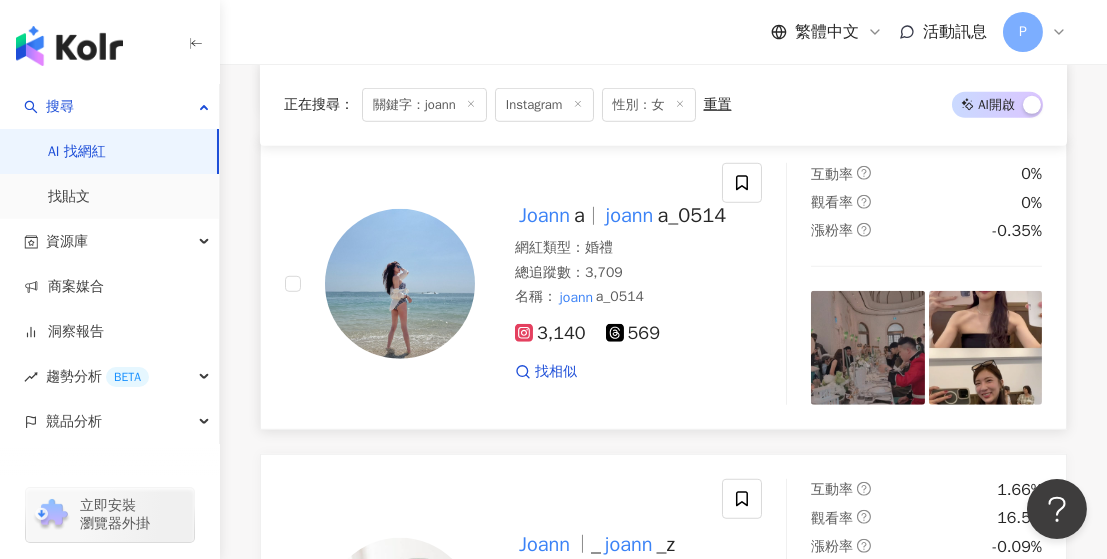 scroll, scrollTop: 3800, scrollLeft: 0, axis: vertical 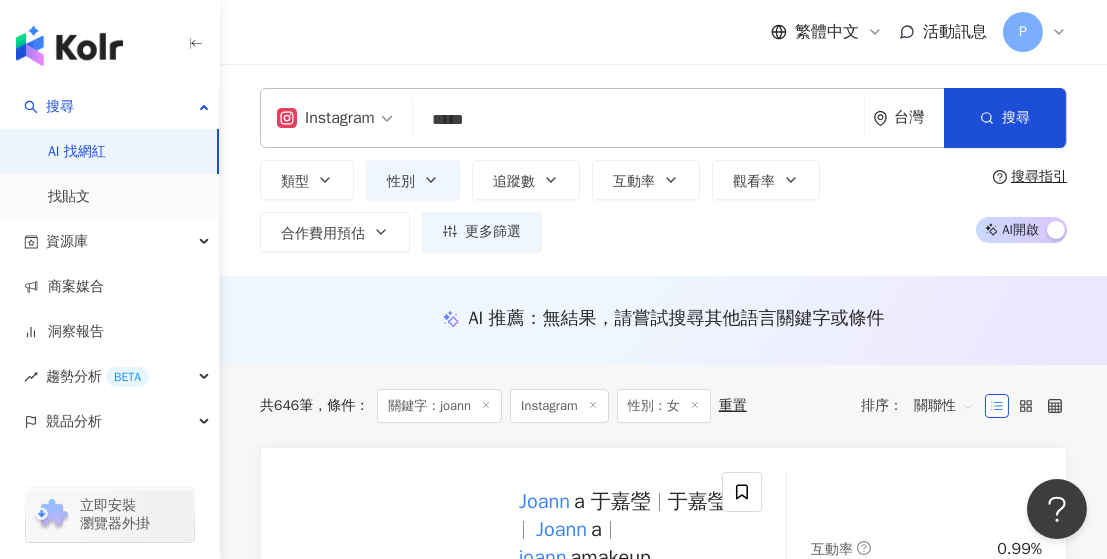 drag, startPoint x: 486, startPoint y: 132, endPoint x: 357, endPoint y: 133, distance: 129.00388 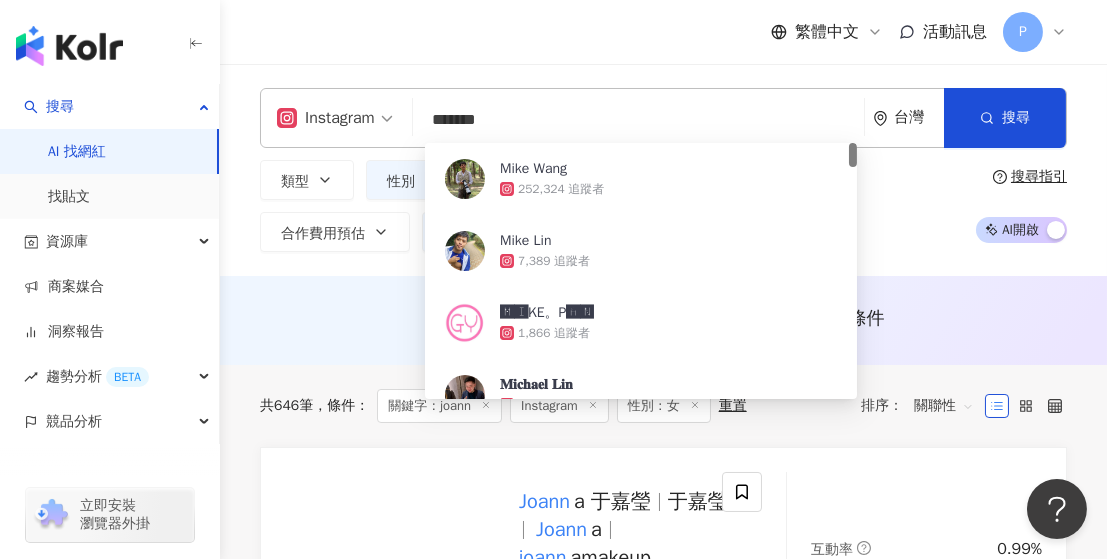 type on "********" 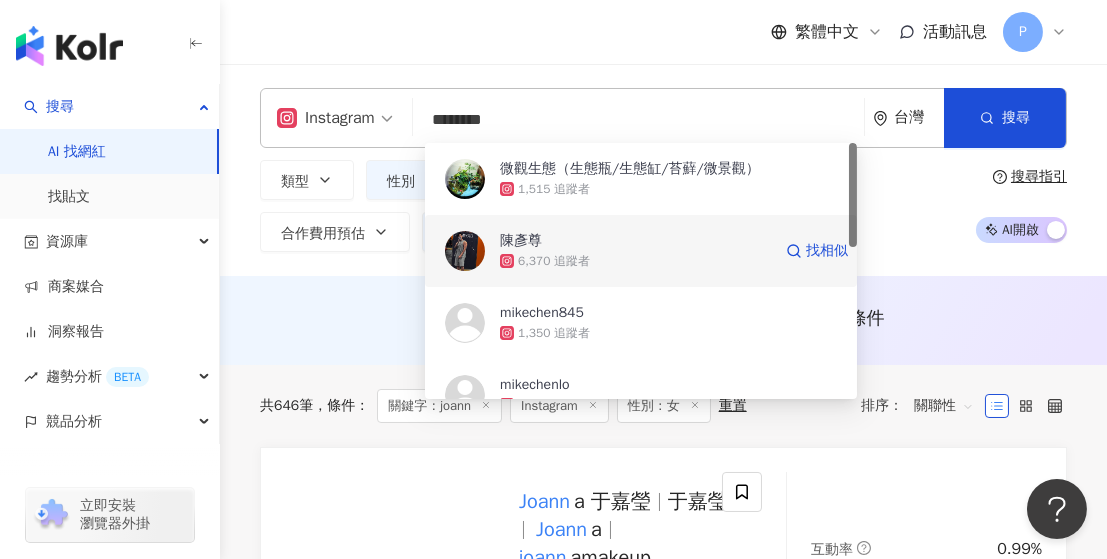 click on "6,370   追蹤者" at bounding box center (635, 261) 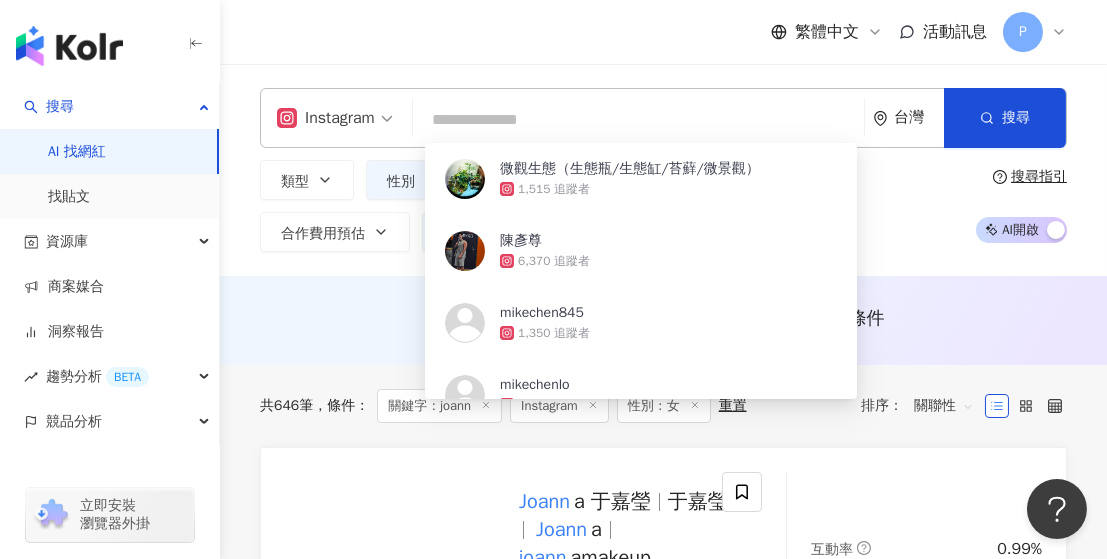 scroll, scrollTop: 0, scrollLeft: 0, axis: both 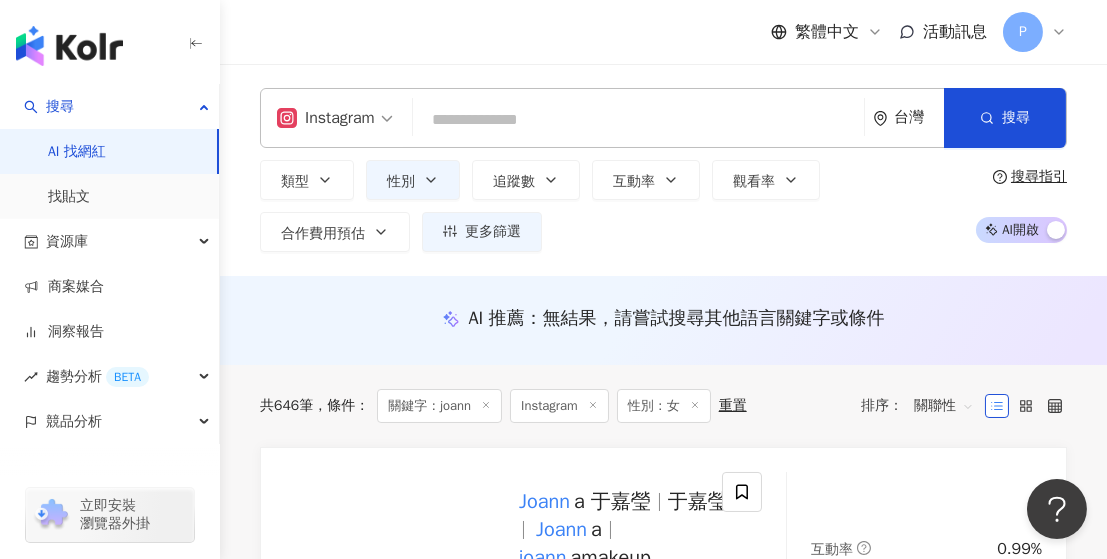 click at bounding box center [637, 120] 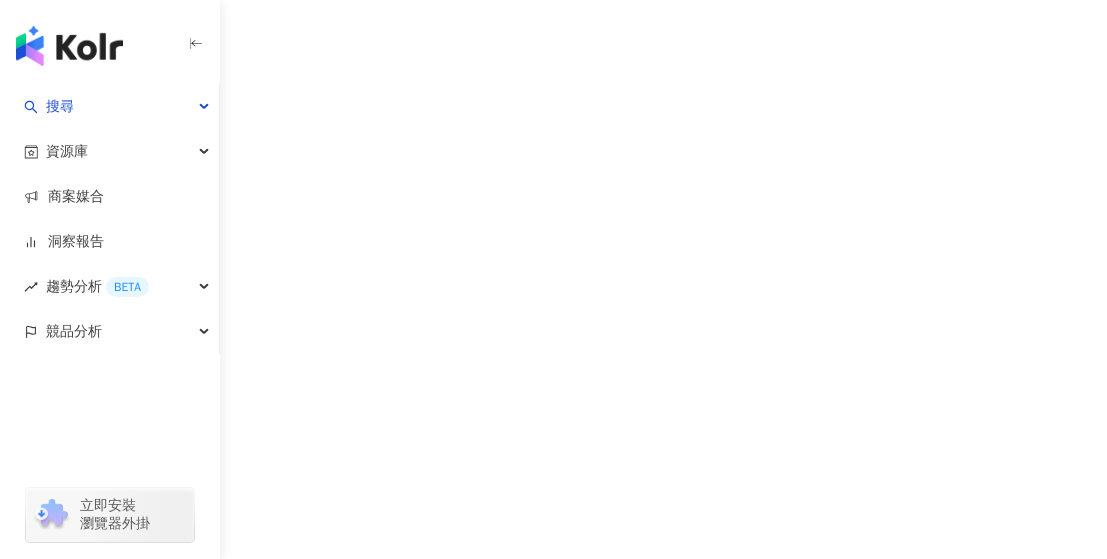 scroll, scrollTop: 0, scrollLeft: 0, axis: both 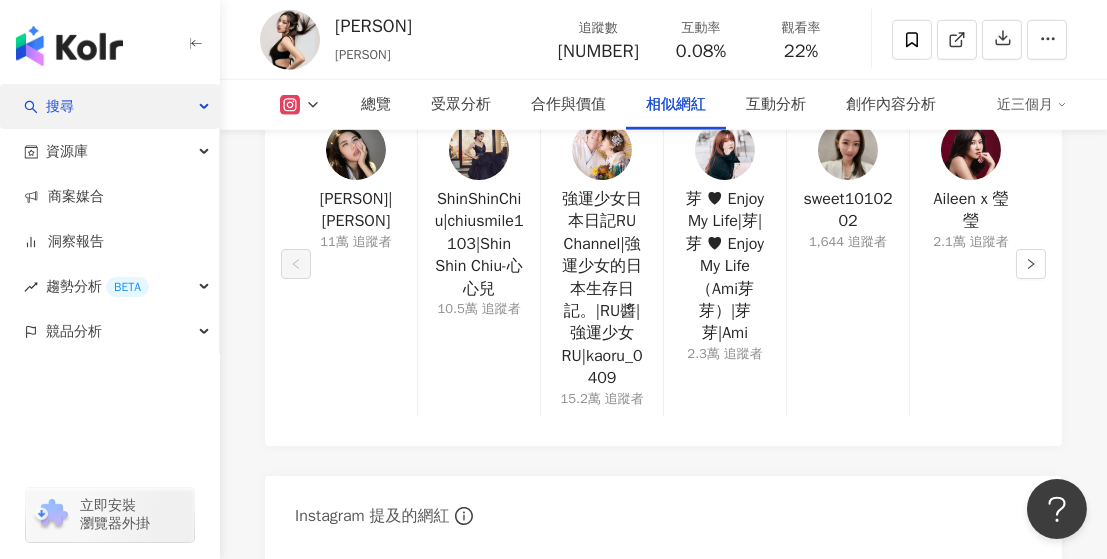 click on "搜尋" at bounding box center [109, 106] 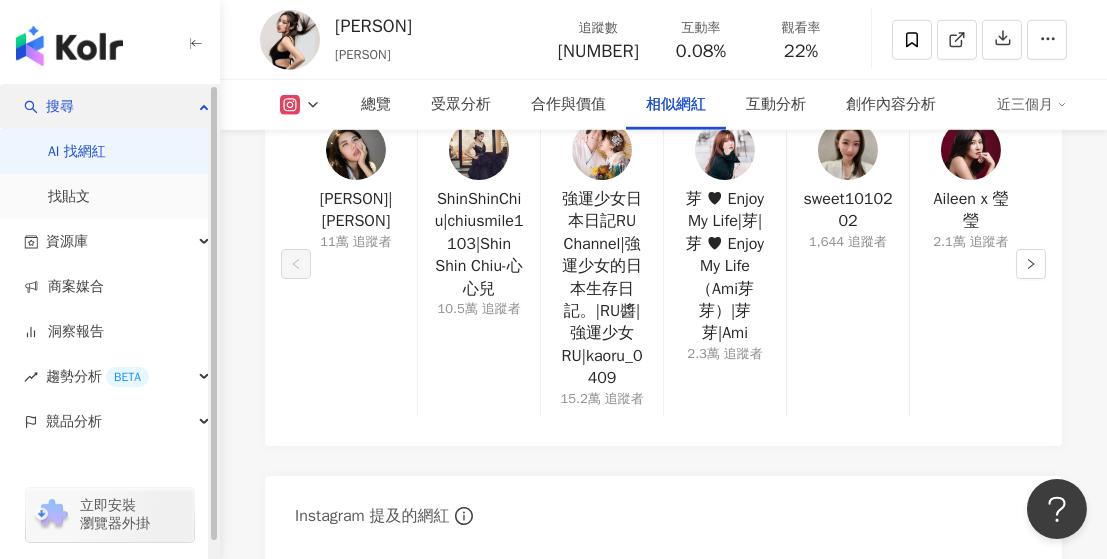 click on "搜尋" at bounding box center [109, 106] 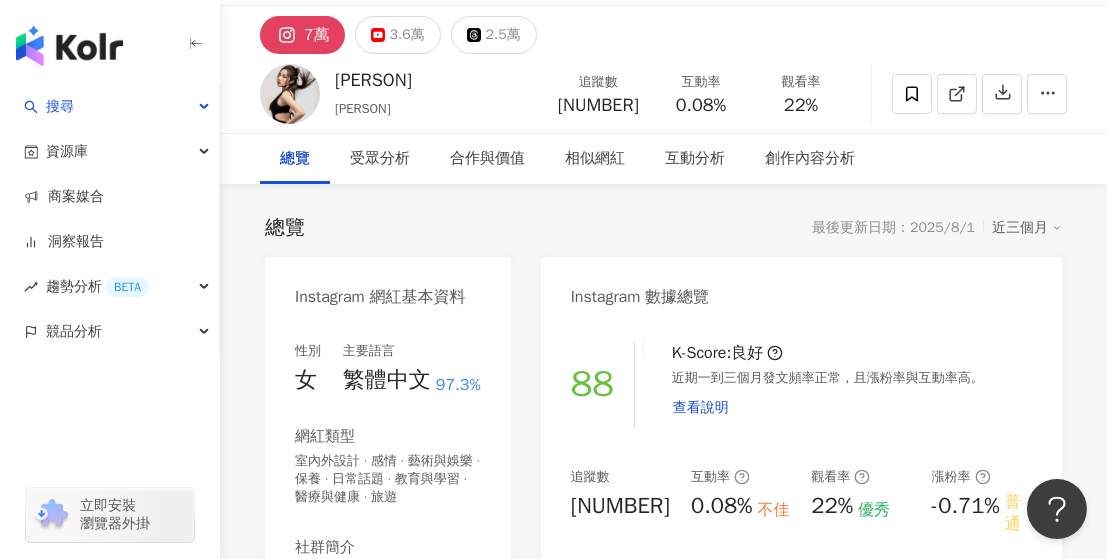 scroll, scrollTop: 0, scrollLeft: 0, axis: both 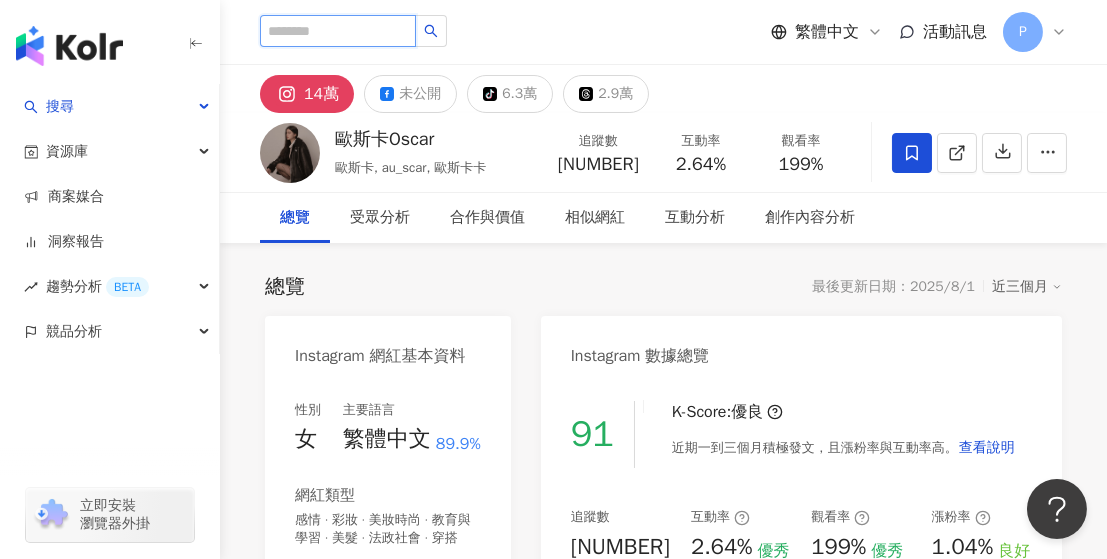 click at bounding box center [338, 31] 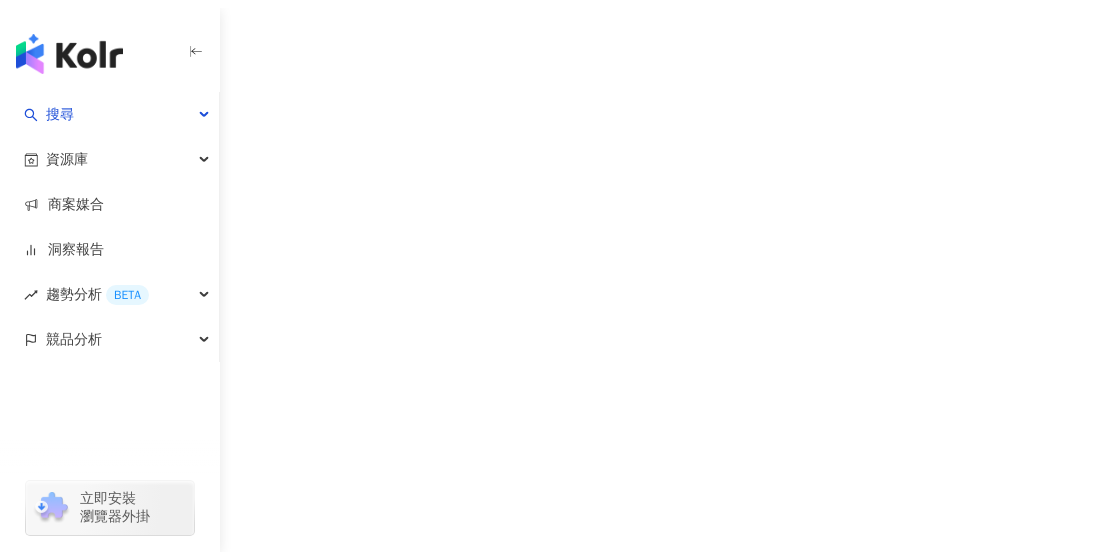 scroll, scrollTop: 0, scrollLeft: 0, axis: both 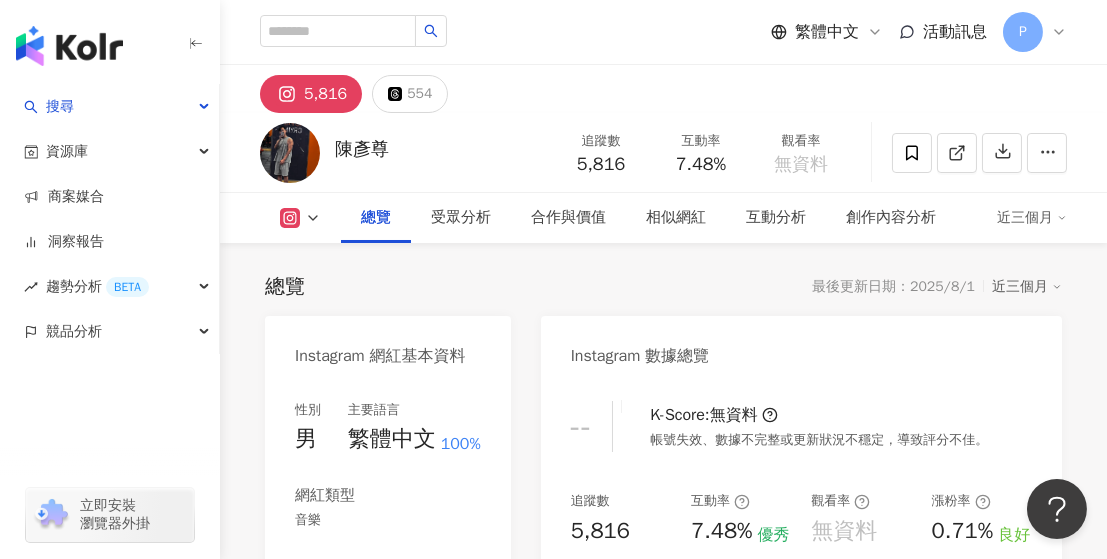 click on "總覽 最後更新日期：2025/8/1 近三個月 Instagram 網紅基本資料 性別   男 主要語言   繁體中文 100% 網紅類型 音樂 社群簡介 [NAME]|[NAME] 「好多音樂Forgood music 」專屬詞曲作者
萵苣頭獎機車中獎人
🇹🇼 音樂製作人/編曲/詞曲/配樂/教學
🇺🇸NASM-CPT美國國家運動醫學會-私人健身教練
簡歷於下方連結
Music producer /arranger/ song writing/composition 看更多 Instagram 數據總覽 -- K-Score :   無資料 帳號失效、數據不完整或更新狀況不穩定，導致評分不佳。 追蹤數   5,816 互動率   7.48% 優秀 觀看率   無資料 漲粉率   0.71% 良好 受眾主要性別   男性 52.3% 受眾主要年齡   25-34 歲 51.5% 商業合作內容覆蓋比例   無資料 AI Instagram 成效等級三大指標 互動率 7.48% 優秀 同等級網紅的互動率中位數為  1.67% 觀看率 0% 良好 同等級網紅的觀看率中位數為  0% 漲粉率" at bounding box center (663, 1174) 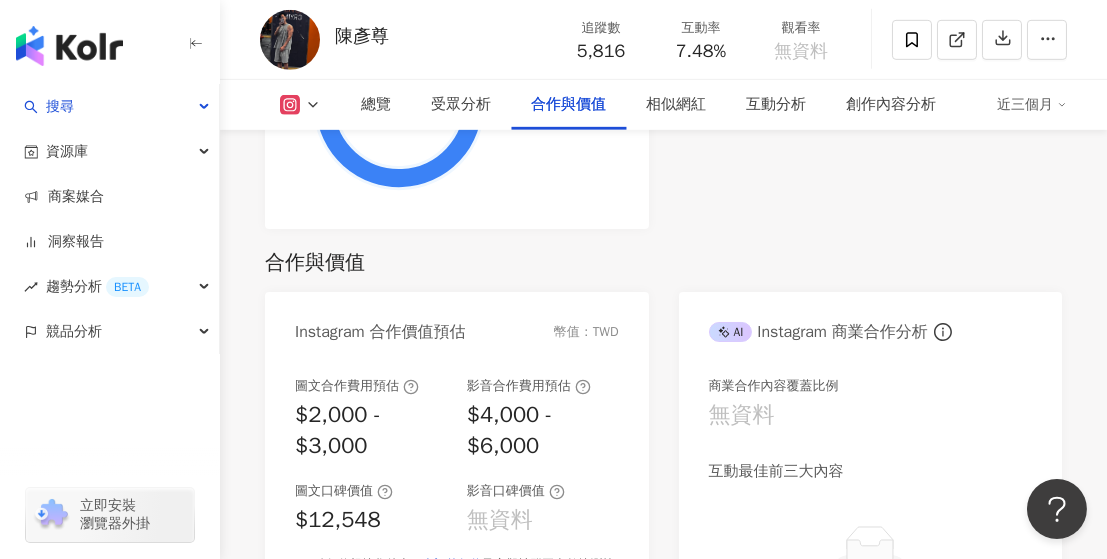 scroll, scrollTop: 2911, scrollLeft: 0, axis: vertical 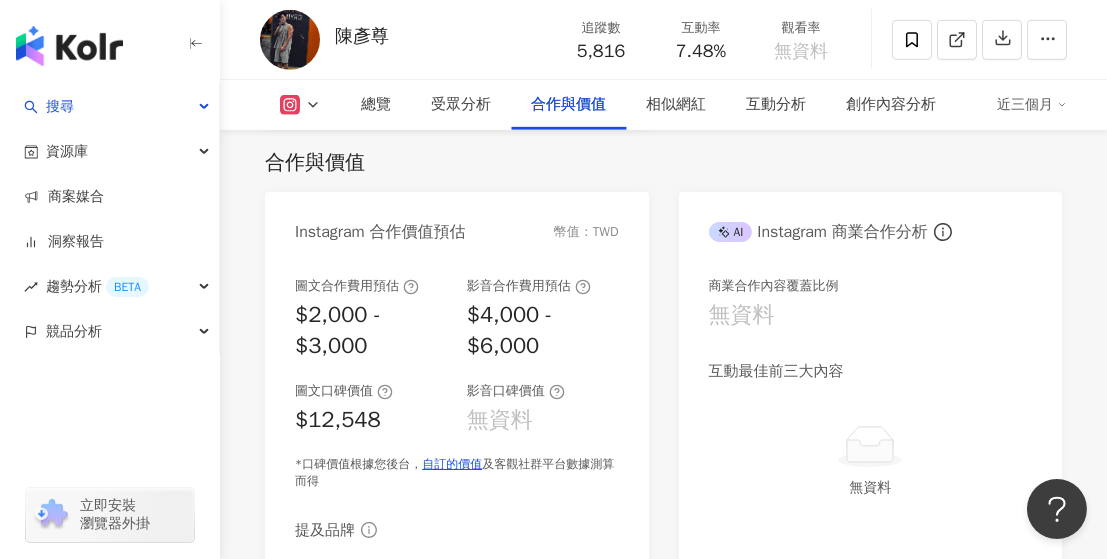 click on "Instagram 合作價值預估 幣值：TWD 圖文合作費用預估   $2,000 - $3,000 影音合作費用預估   $4,000 - $6,000 圖文口碑價值   $12,548 影音口碑價值   無資料 *口碑價值根據您後台， 自訂的價值 及客觀社群平台數據測算而得 提及品牌 無資料 AI Instagram 商業合作分析 商業合作內容覆蓋比例   無資料 互動最佳前三大內容 無資料" at bounding box center (663, 461) 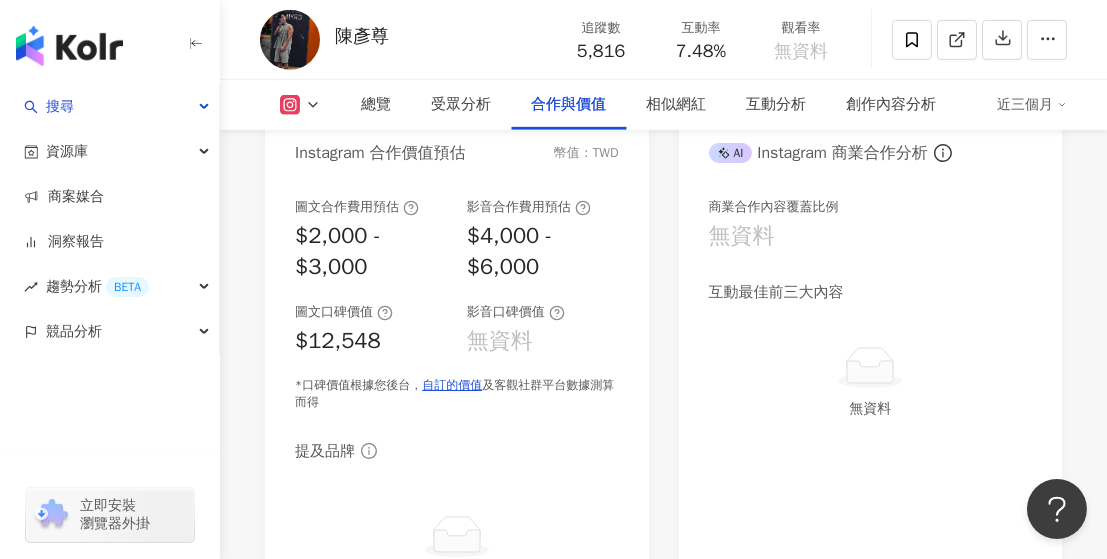 scroll, scrollTop: 3111, scrollLeft: 0, axis: vertical 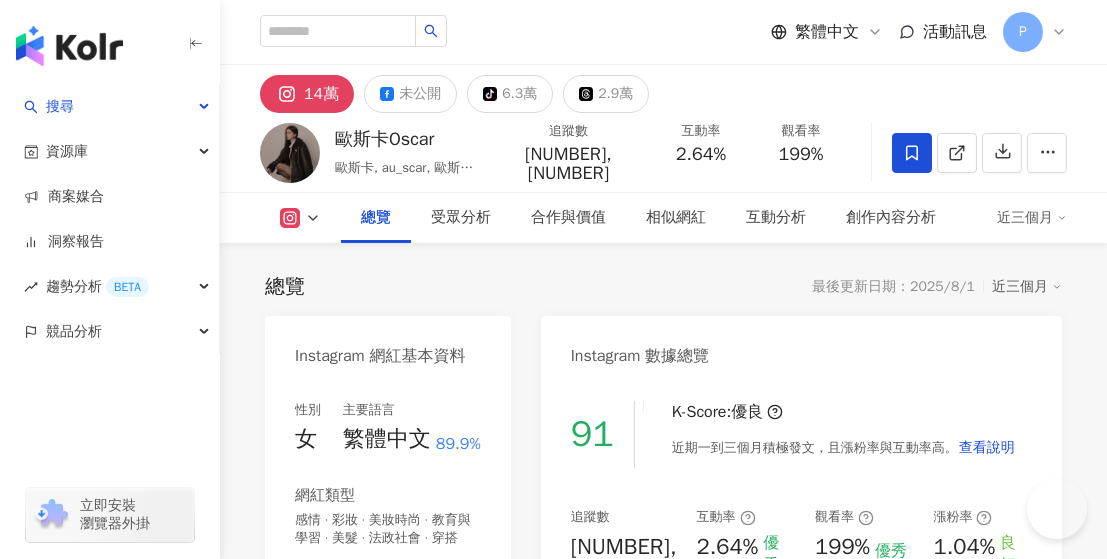 click on "總覽" at bounding box center (376, 218) 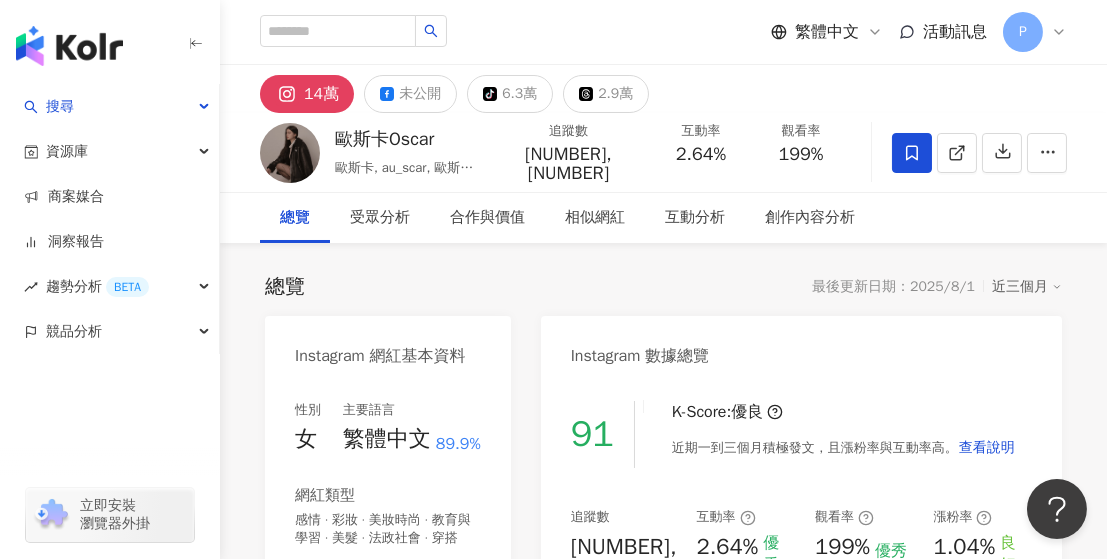 scroll, scrollTop: 0, scrollLeft: 0, axis: both 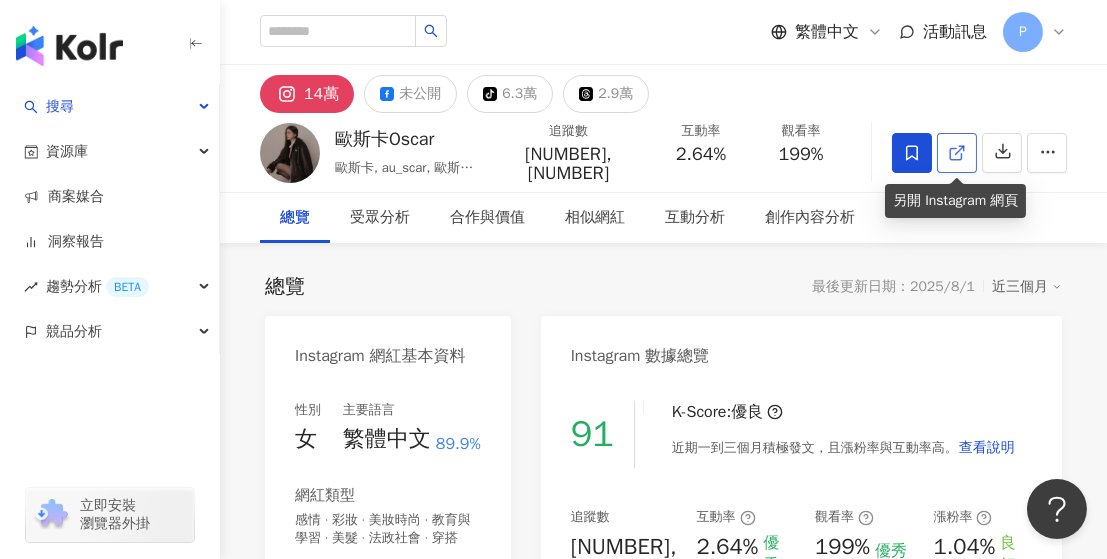 click 